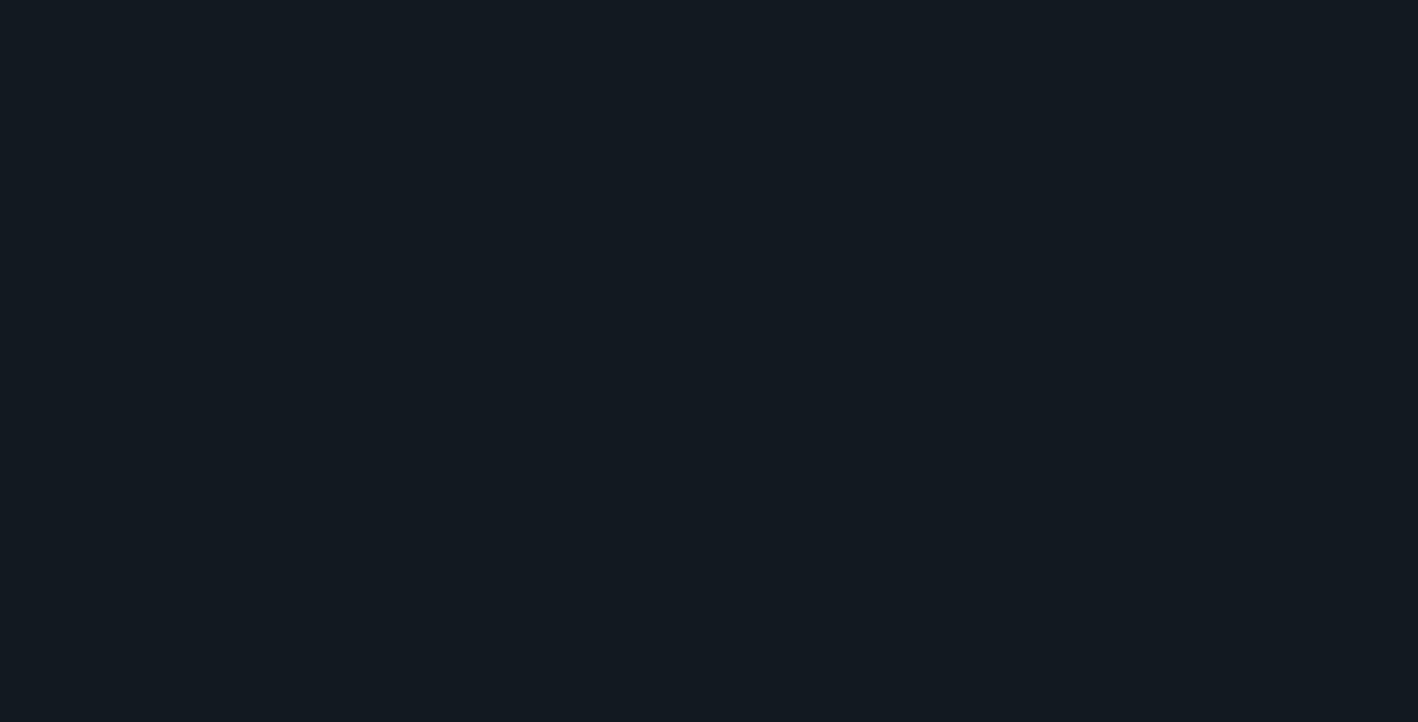 scroll, scrollTop: 0, scrollLeft: 0, axis: both 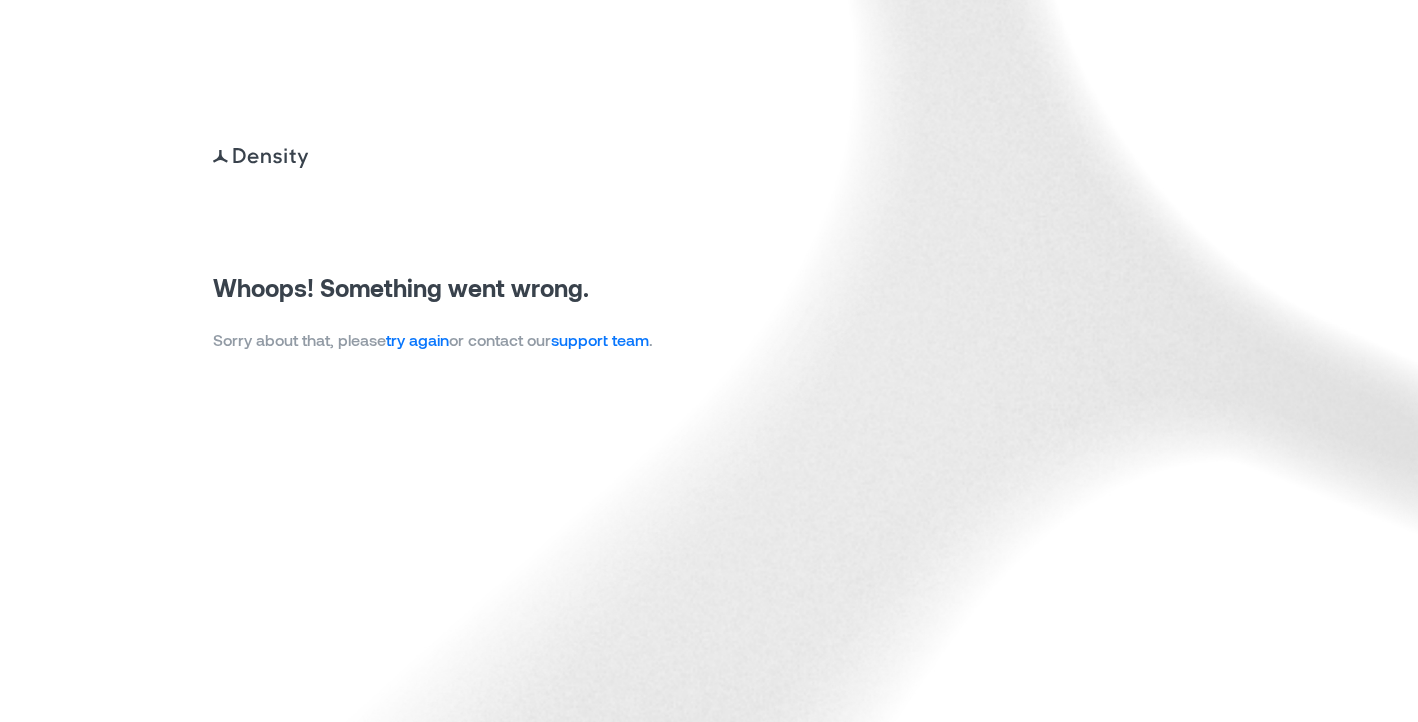 click on "try again" at bounding box center [417, 339] 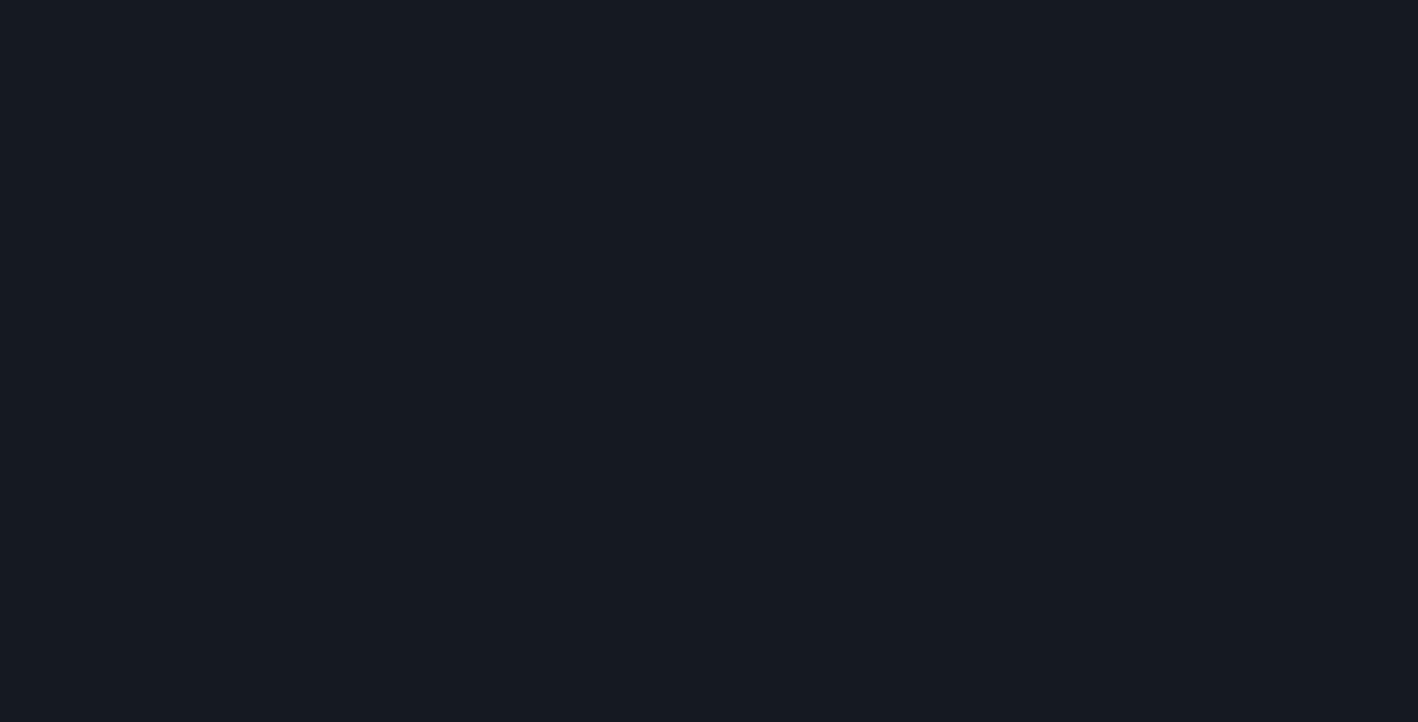 scroll, scrollTop: 0, scrollLeft: 0, axis: both 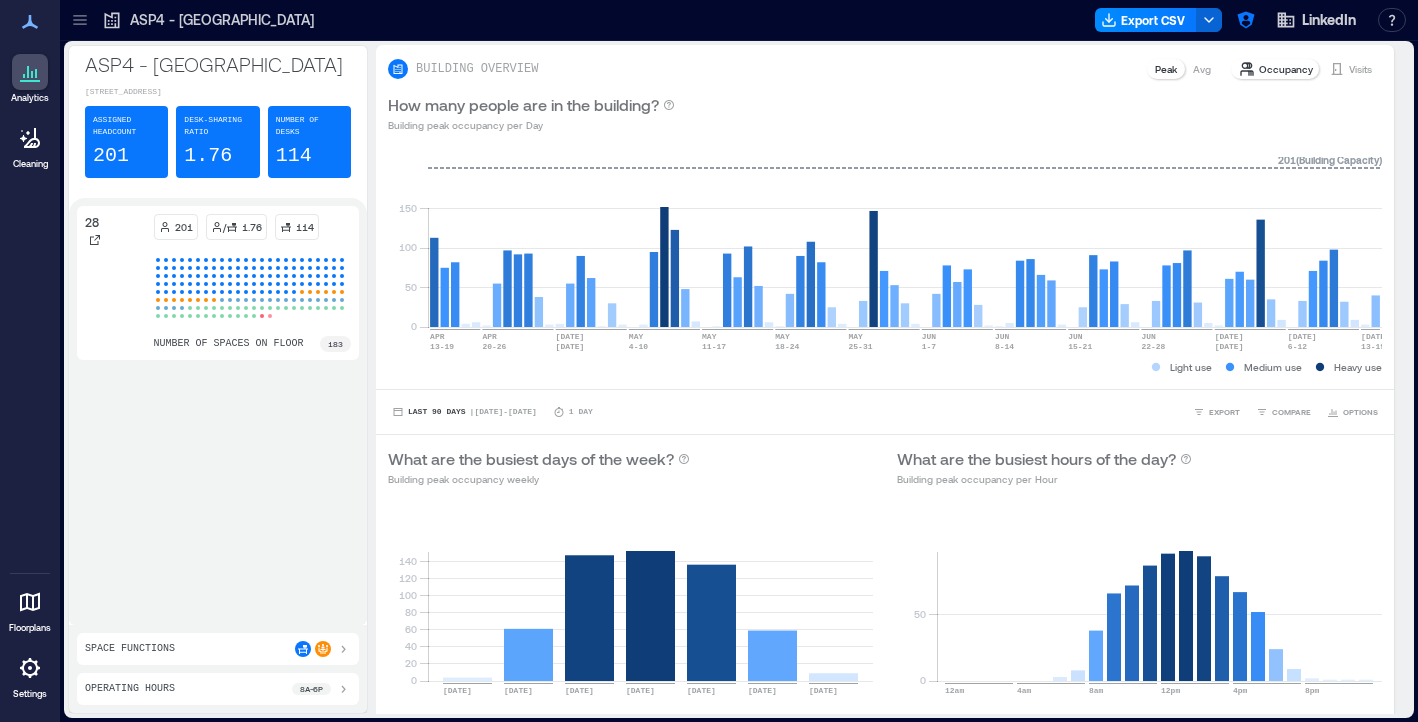 click 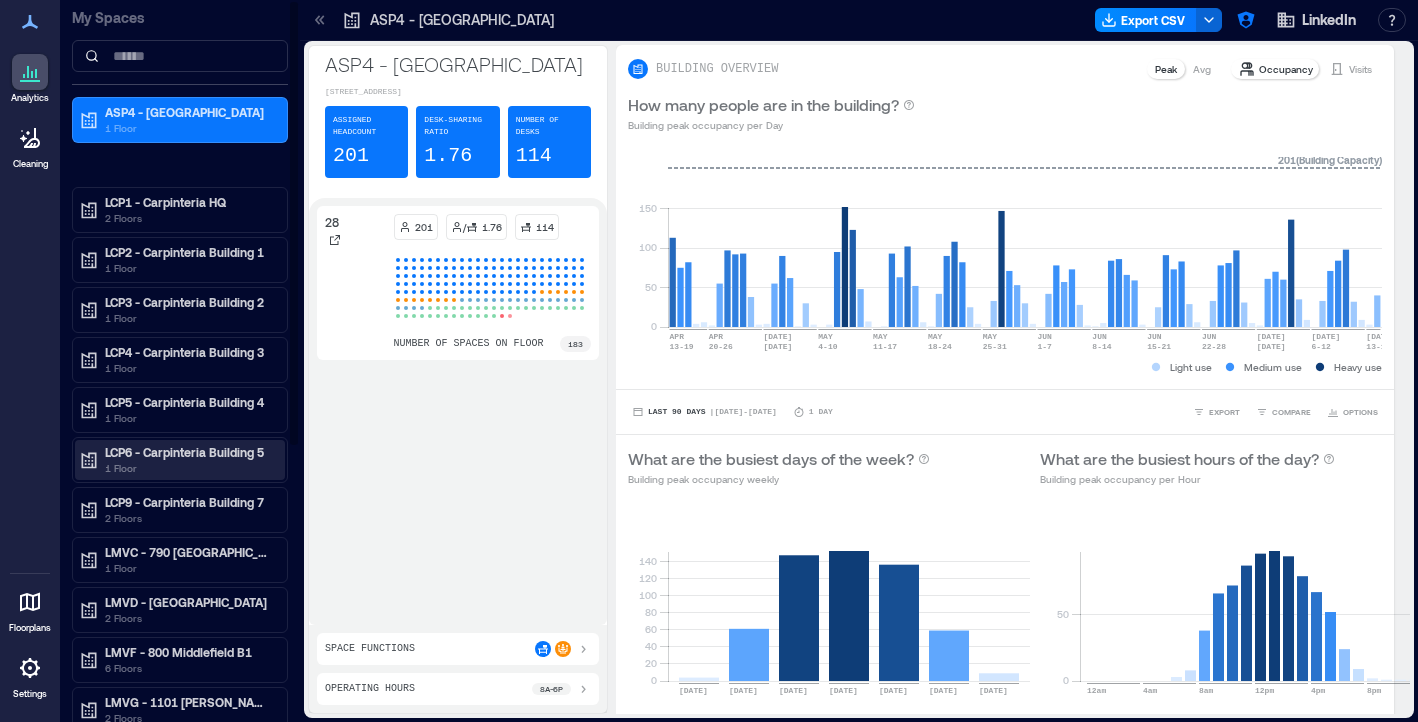 click on "1 Floor" at bounding box center (189, 468) 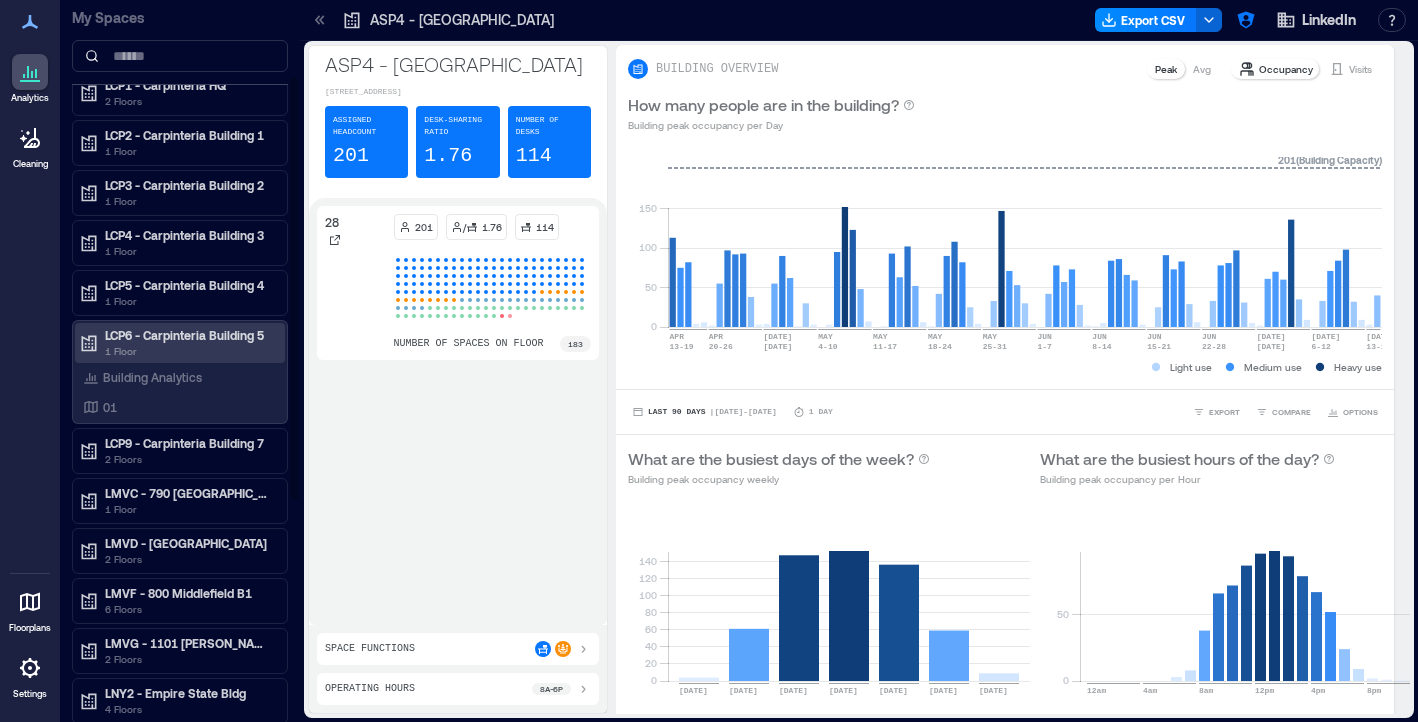 scroll, scrollTop: 202, scrollLeft: 0, axis: vertical 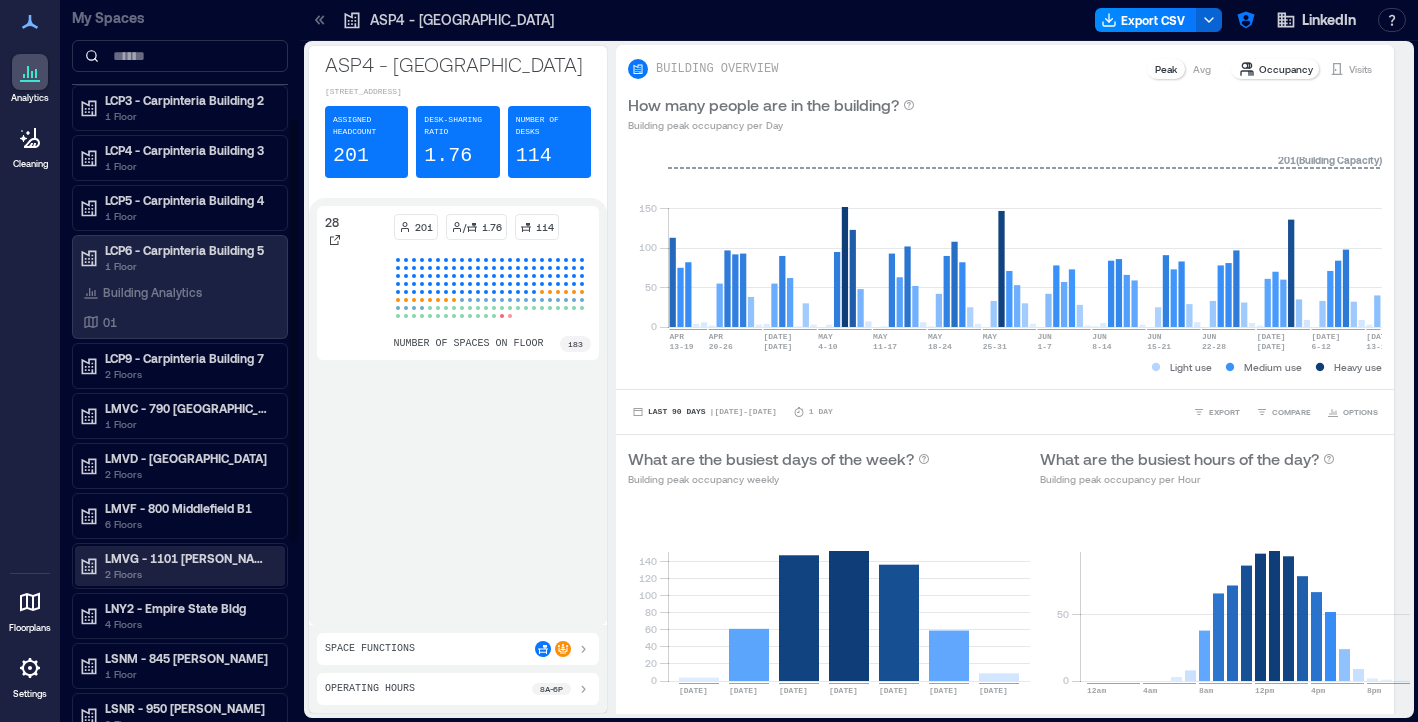 click on "LMVG - 1101 Maude B7" at bounding box center (189, 558) 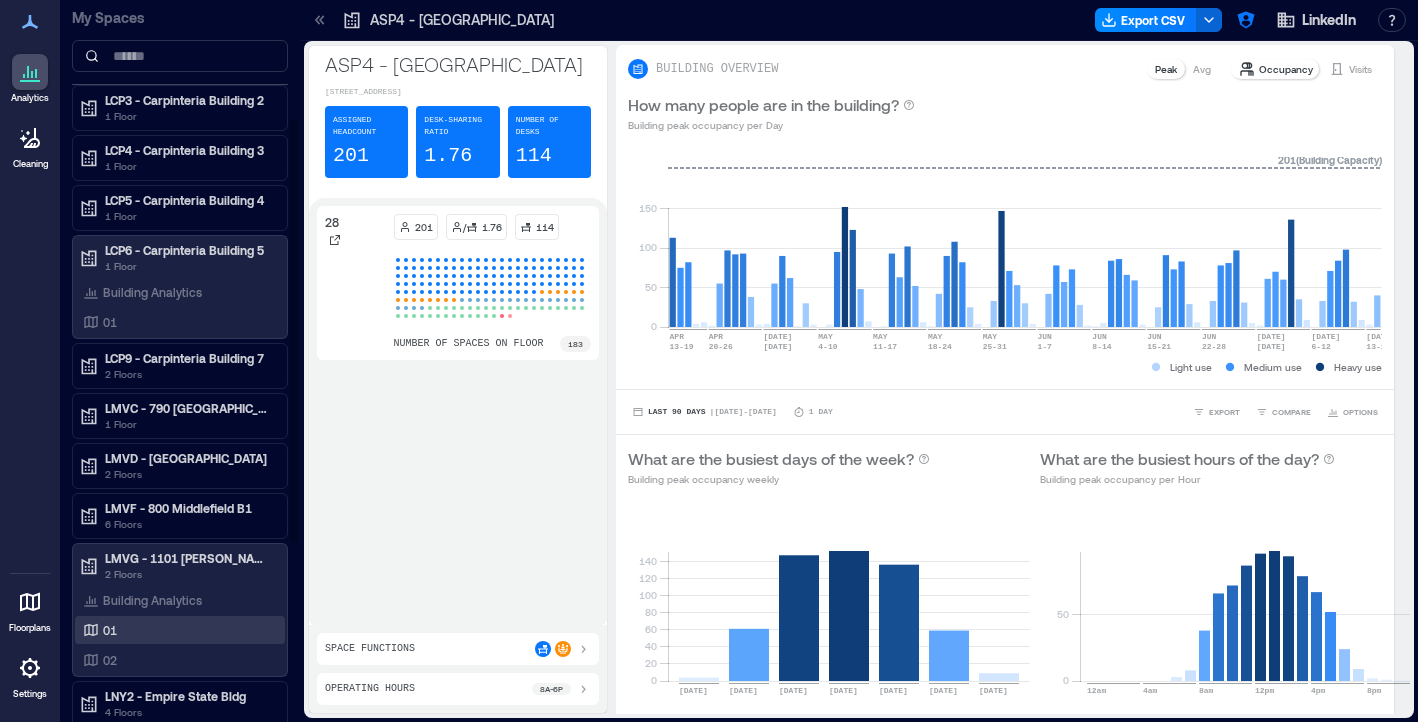 click on "01" at bounding box center [176, 630] 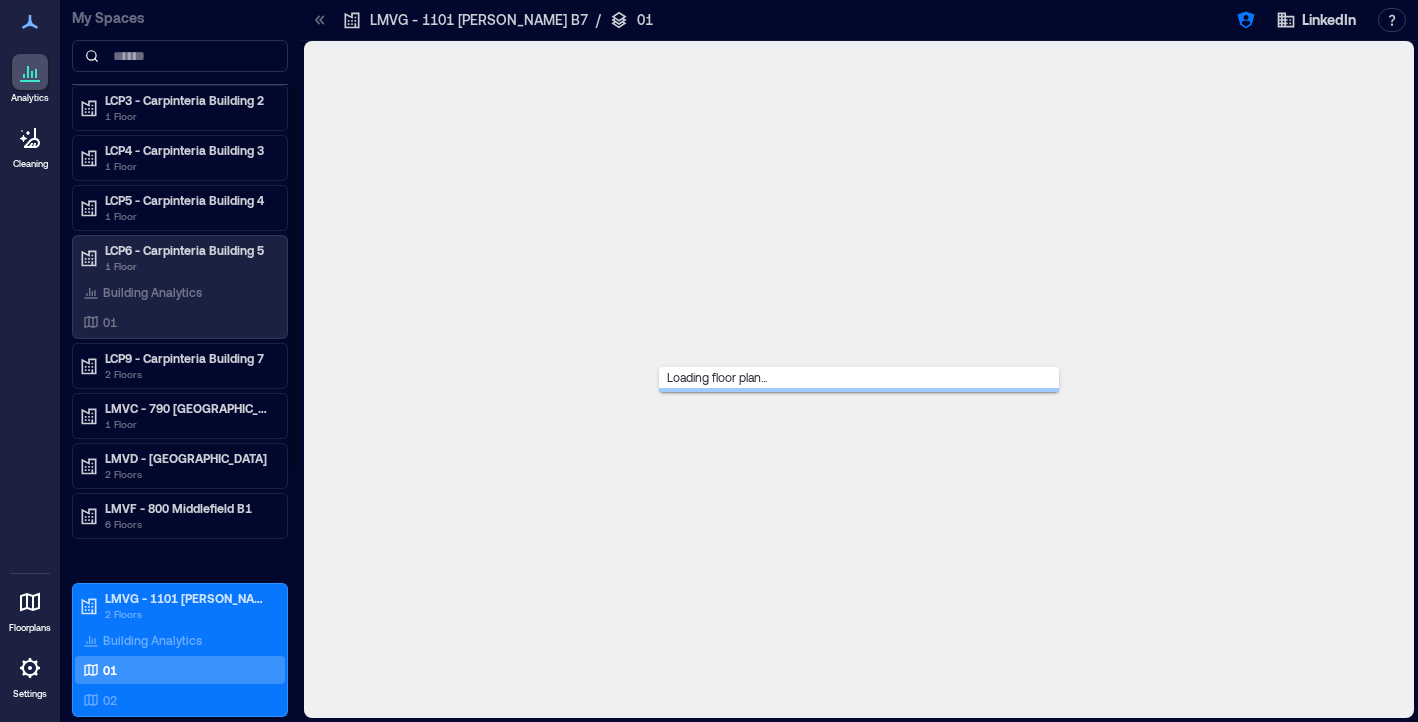 scroll, scrollTop: 162, scrollLeft: 0, axis: vertical 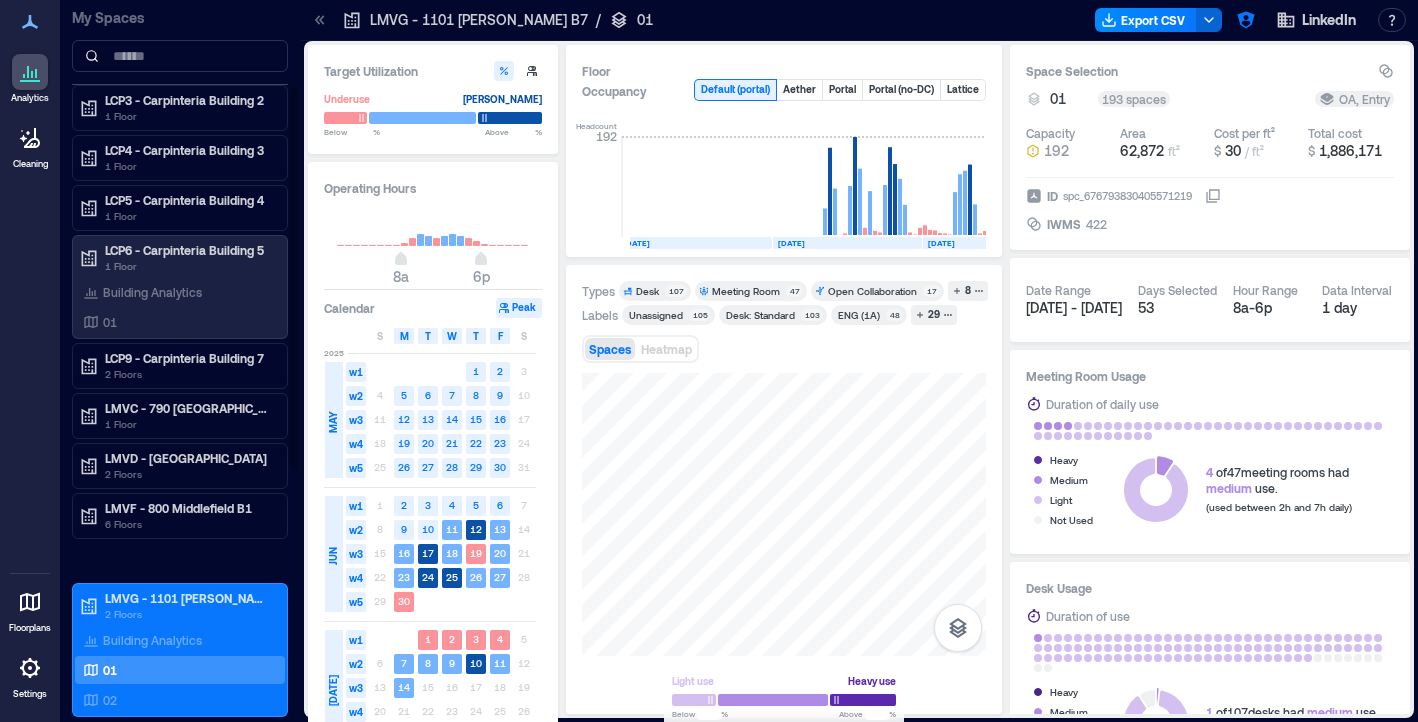click on "ASP4 - Singapore 1 Floor LCP1 - Carpinteria HQ 2 Floors LCP2 - Carpinteria Building 1 1 Floor LCP3 - Carpinteria Building 2 1 Floor LCP4 - Carpinteria Building 3 1 Floor LCP5 - Carpinteria Building 4 1 Floor LCP6 - Carpinteria Building 5 1 Floor Building Analytics 01 LCP9 - Carpinteria Building 7 2 Floors LMVC - 790 Middlefield B2 1 Floor LMVD - 770 Middlefield B3 2 Floors LMVF - 800 Middlefield B1 6 Floors LMVG - 1101 Maude B7 2 Floors Building Analytics 01 02 LNY2 - Empire State Bldg 4 Floors LSNM - 845 Maude 1 Floor LSNR - 950 Maude 2 Floors LSNX - 645 North Mary 1 Floor LSNY - 575 Pastoria 1 Floor LTN5 - Toronto 2 Floors MDB5 - One Wilton Park 0 Floors MLN8 - The Ray 1 Floor" at bounding box center (180, 546) 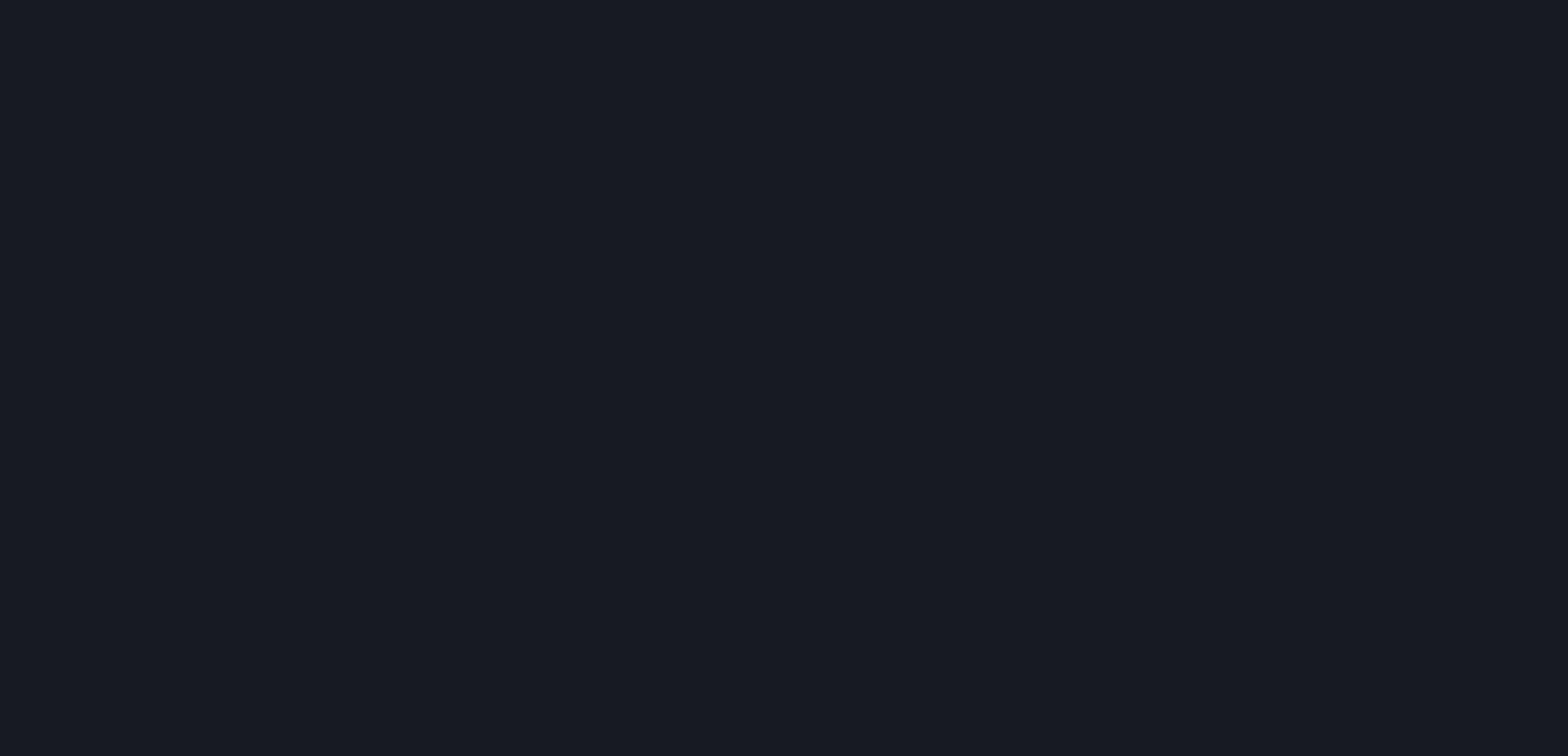 scroll, scrollTop: 0, scrollLeft: 0, axis: both 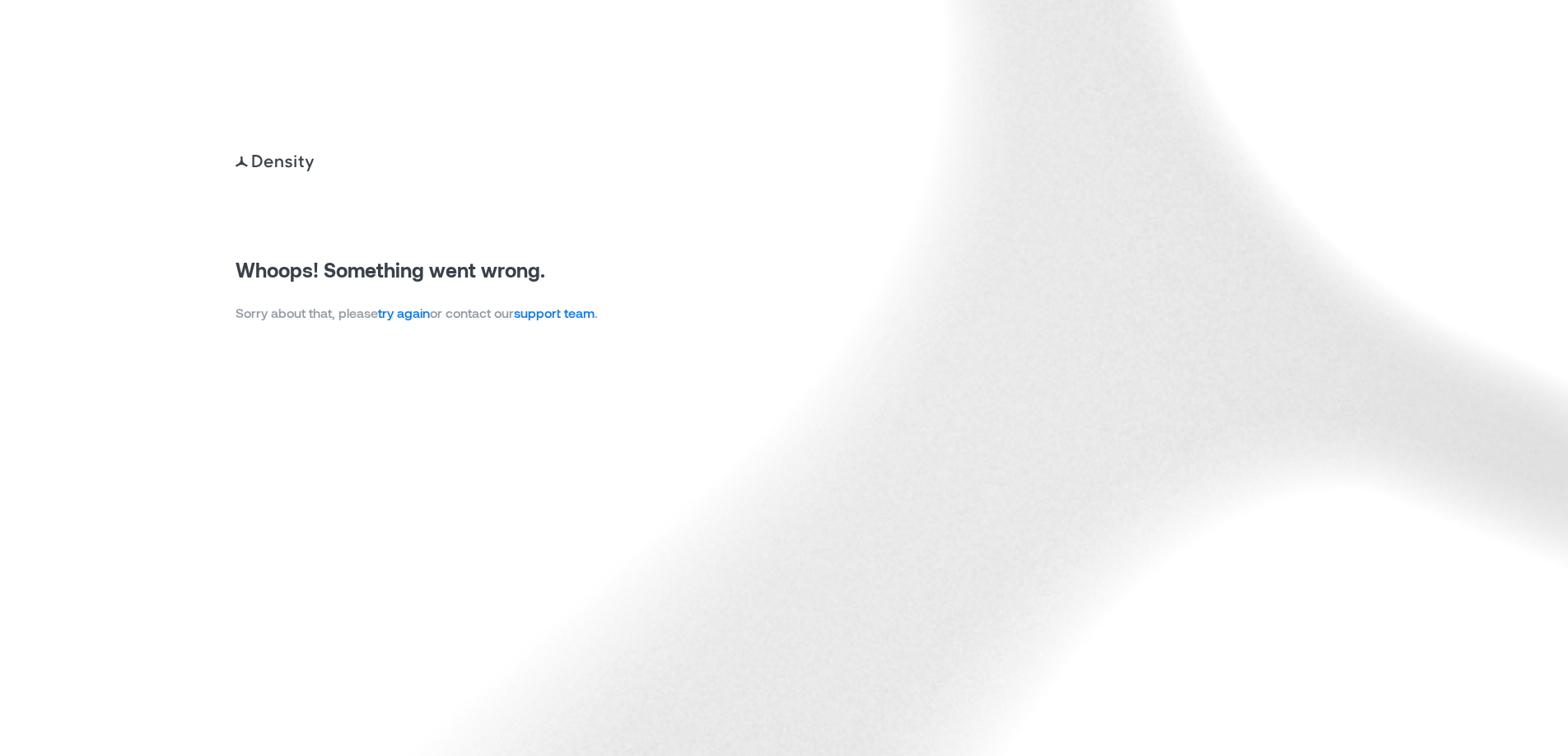 click on "try again" at bounding box center (404, 312) 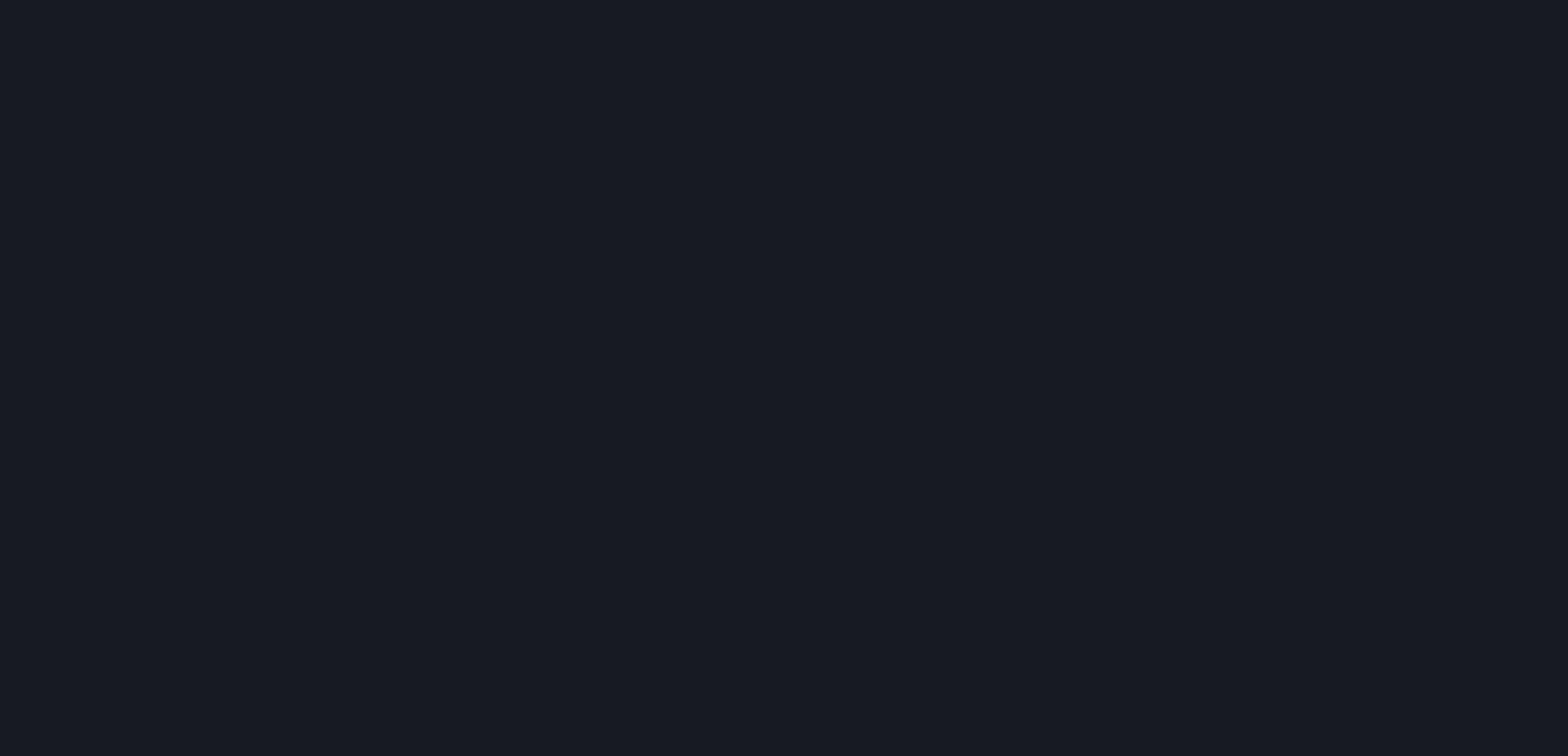 scroll, scrollTop: 0, scrollLeft: 0, axis: both 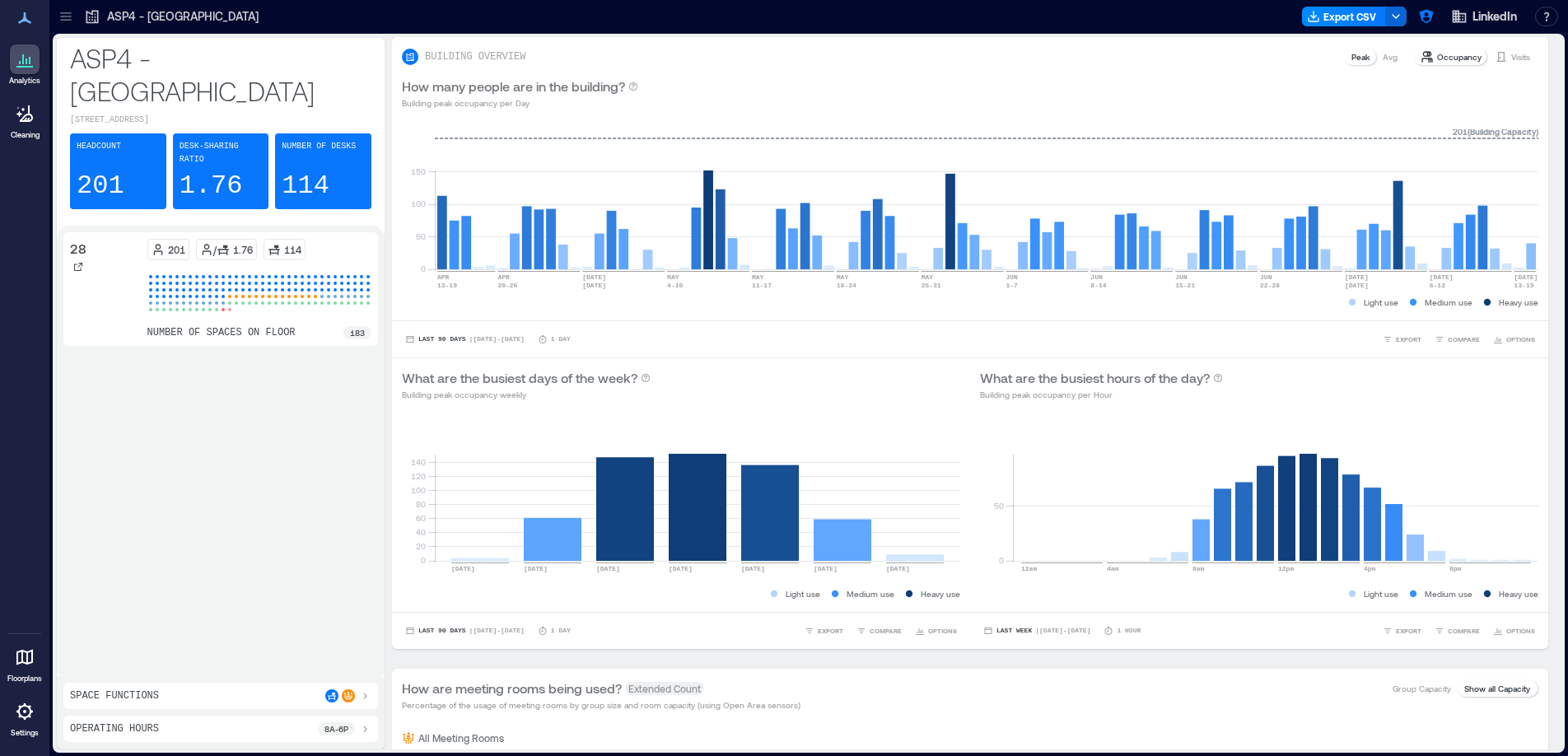 click at bounding box center (25, 712) 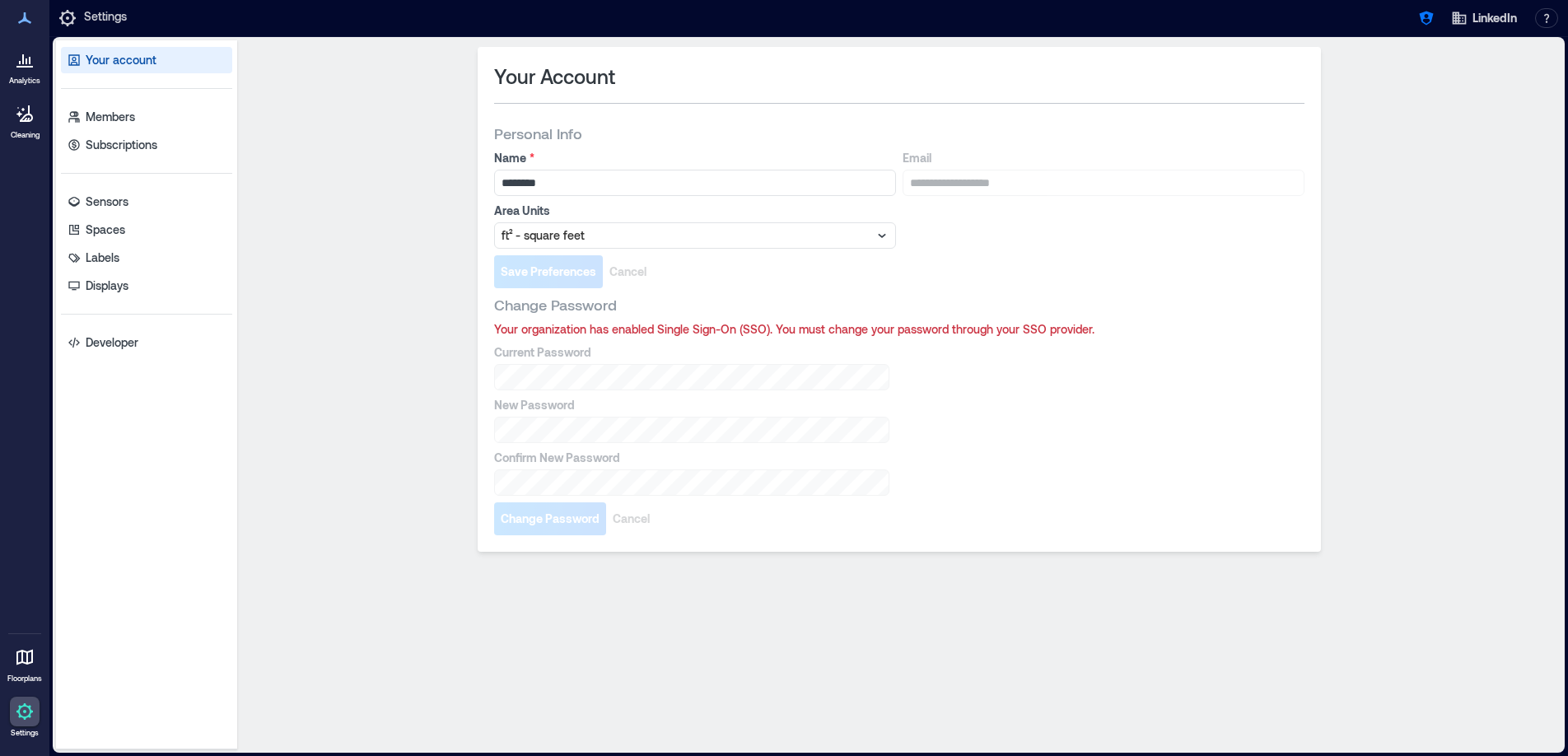 click on "Your account Members Subscriptions Sensors Spaces Labels Displays Developer" at bounding box center (147, 394) 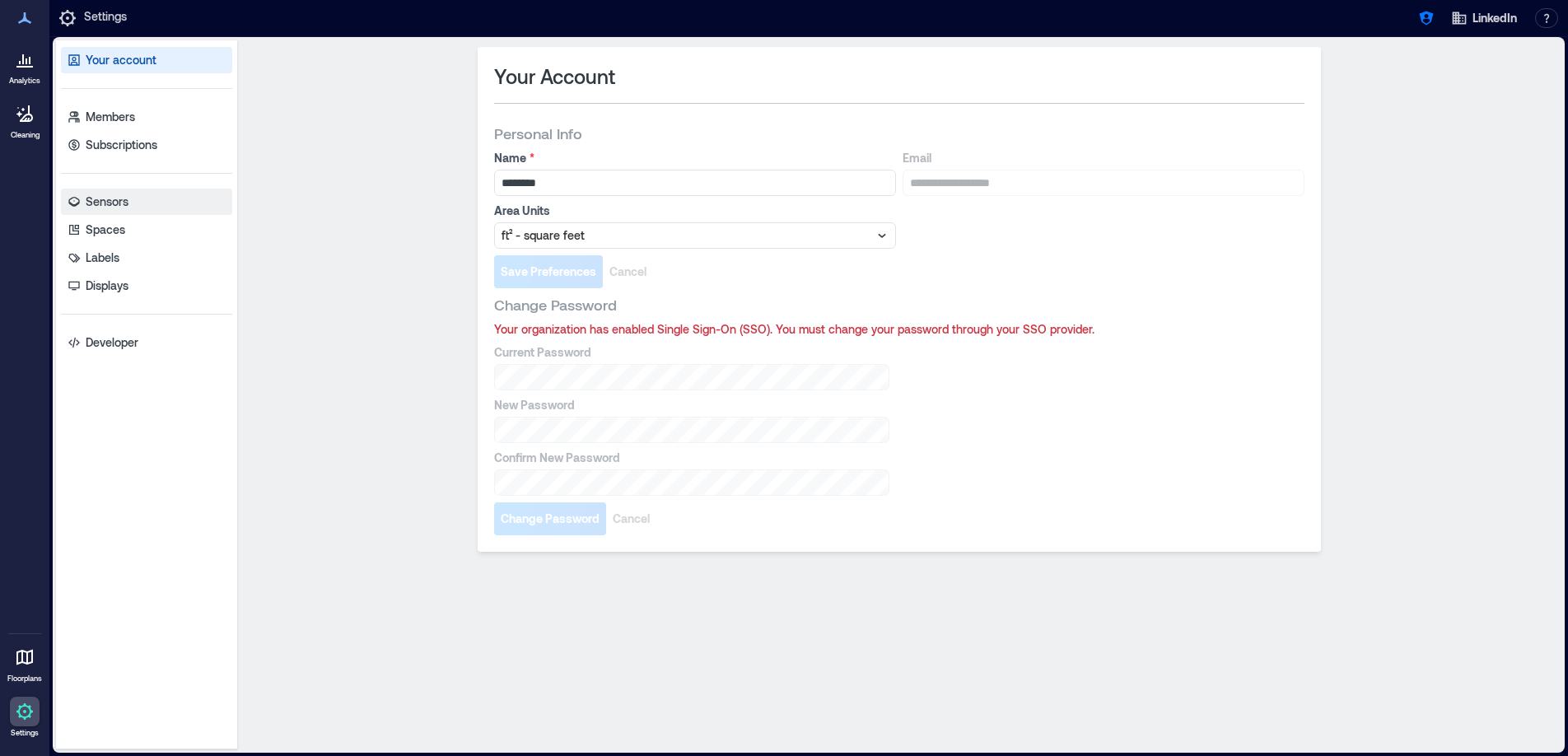 click on "Sensors" at bounding box center [107, 202] 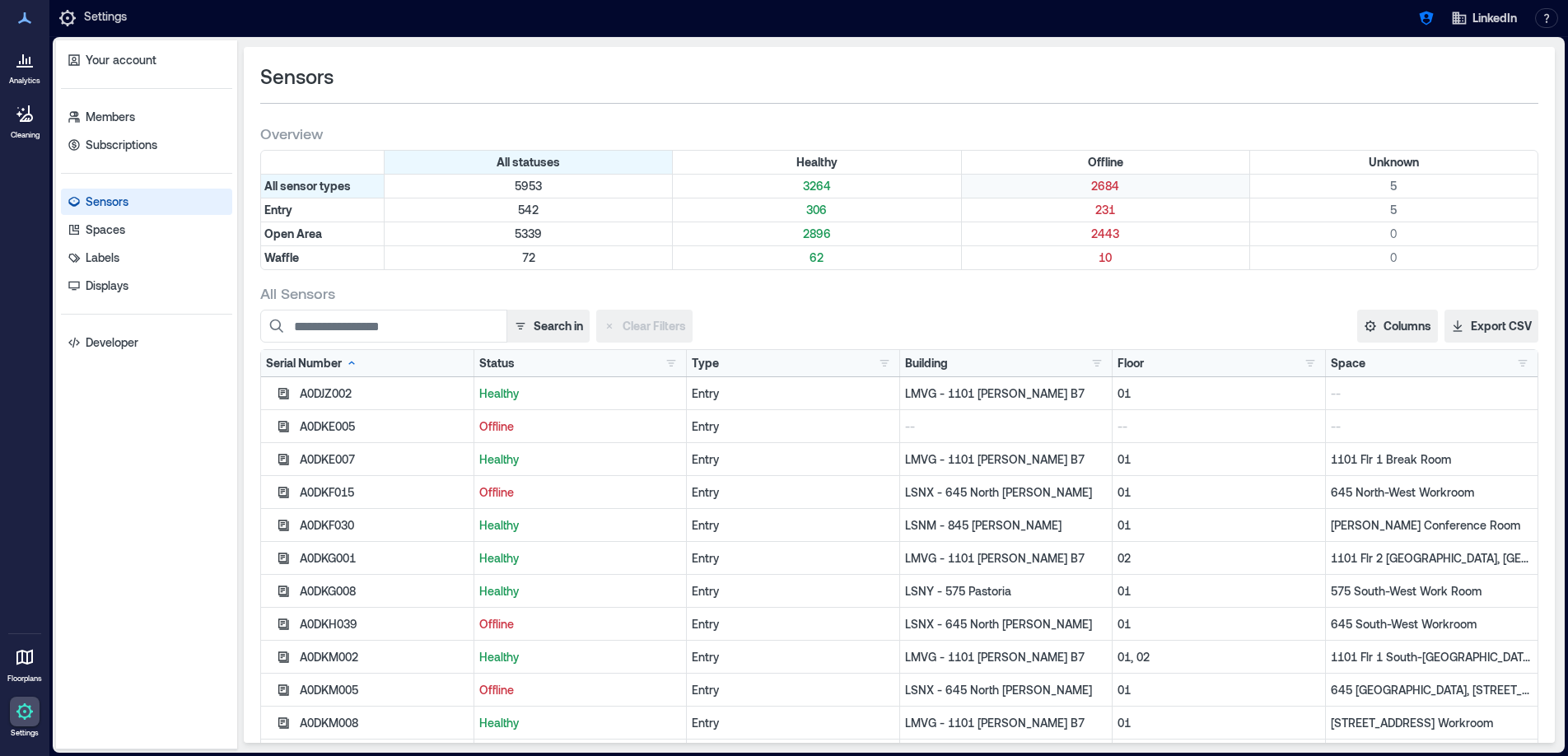 click on "2684" at bounding box center (1105, 186) 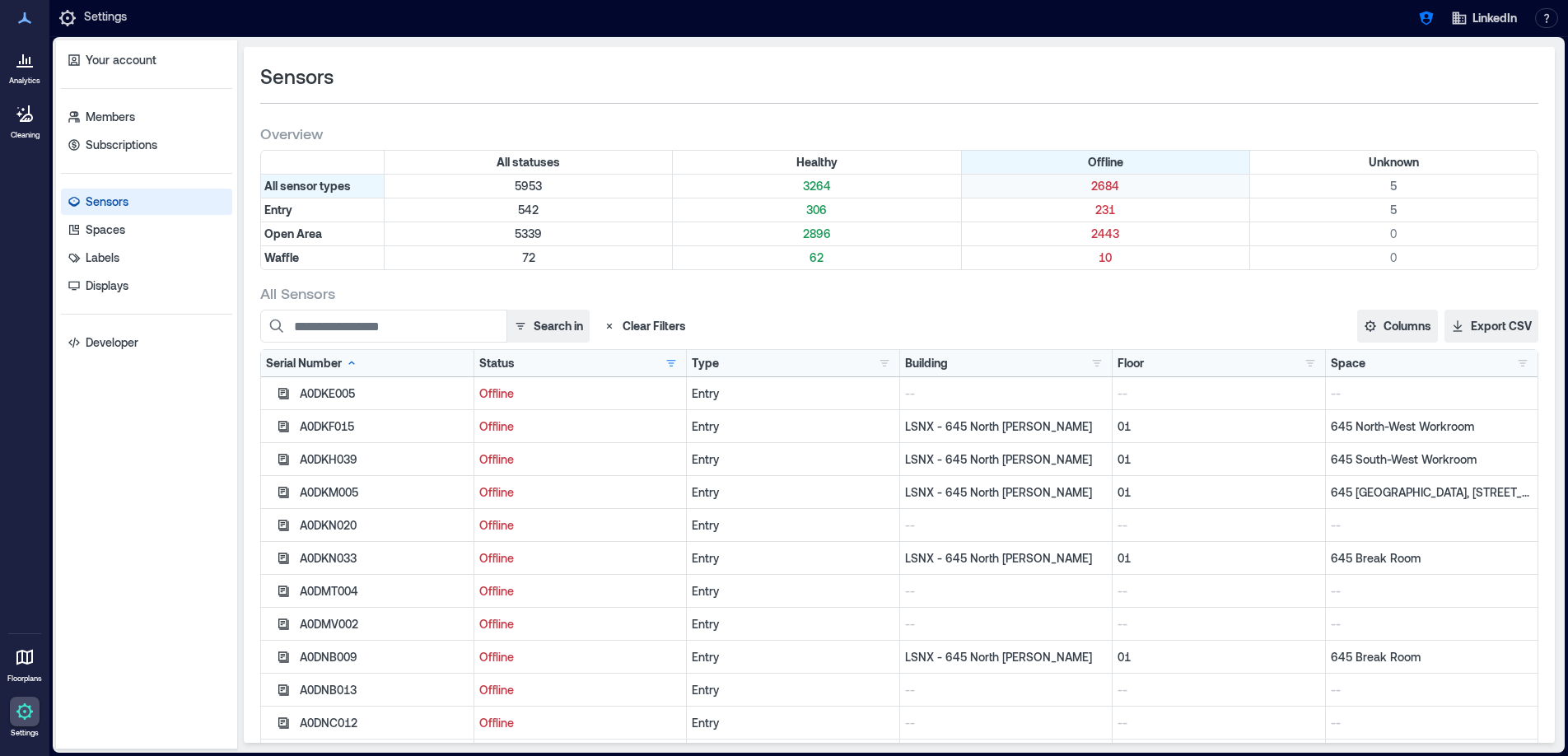 click on "2684" at bounding box center (1105, 186) 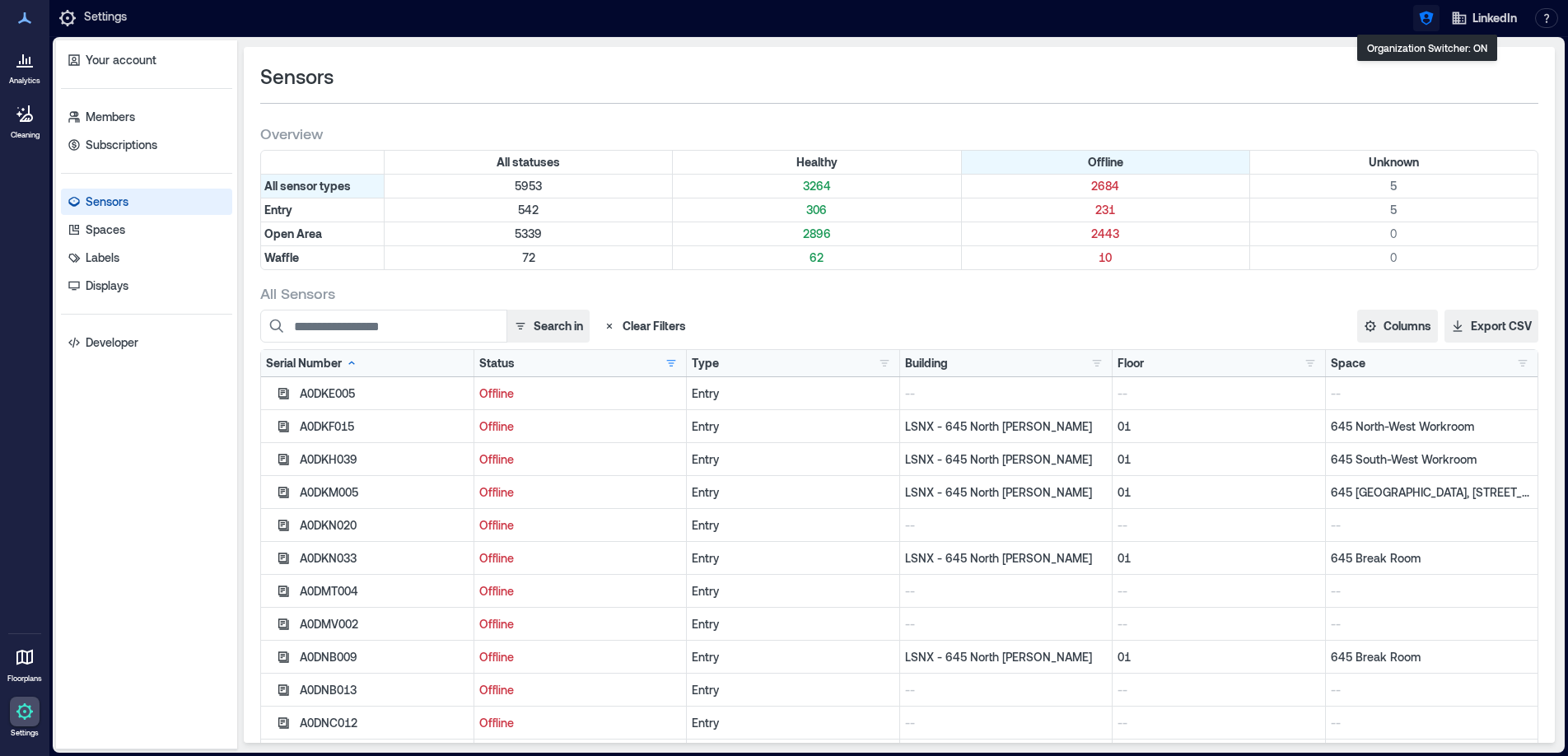 click 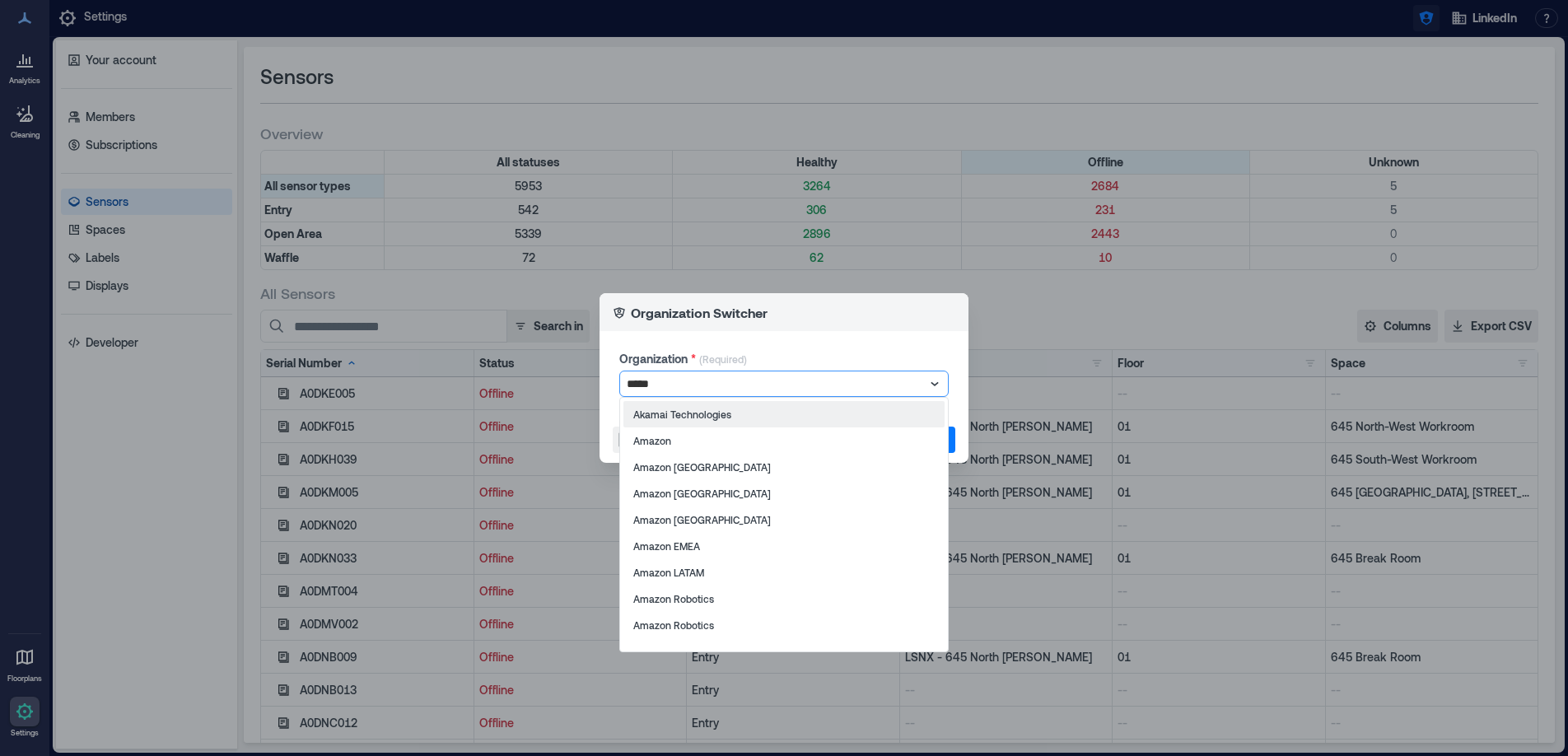 type on "******" 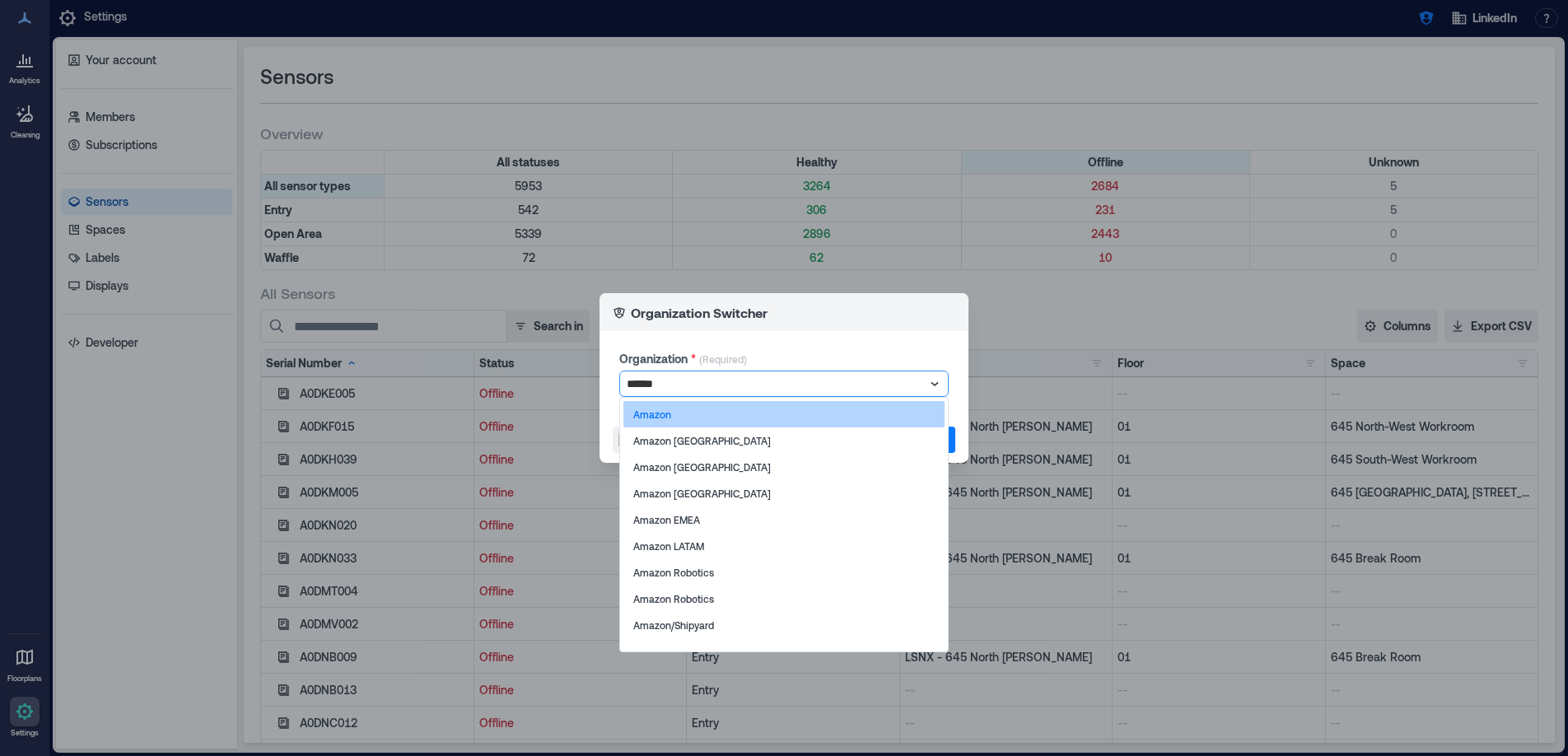 click on "Amazon" at bounding box center (784, 414) 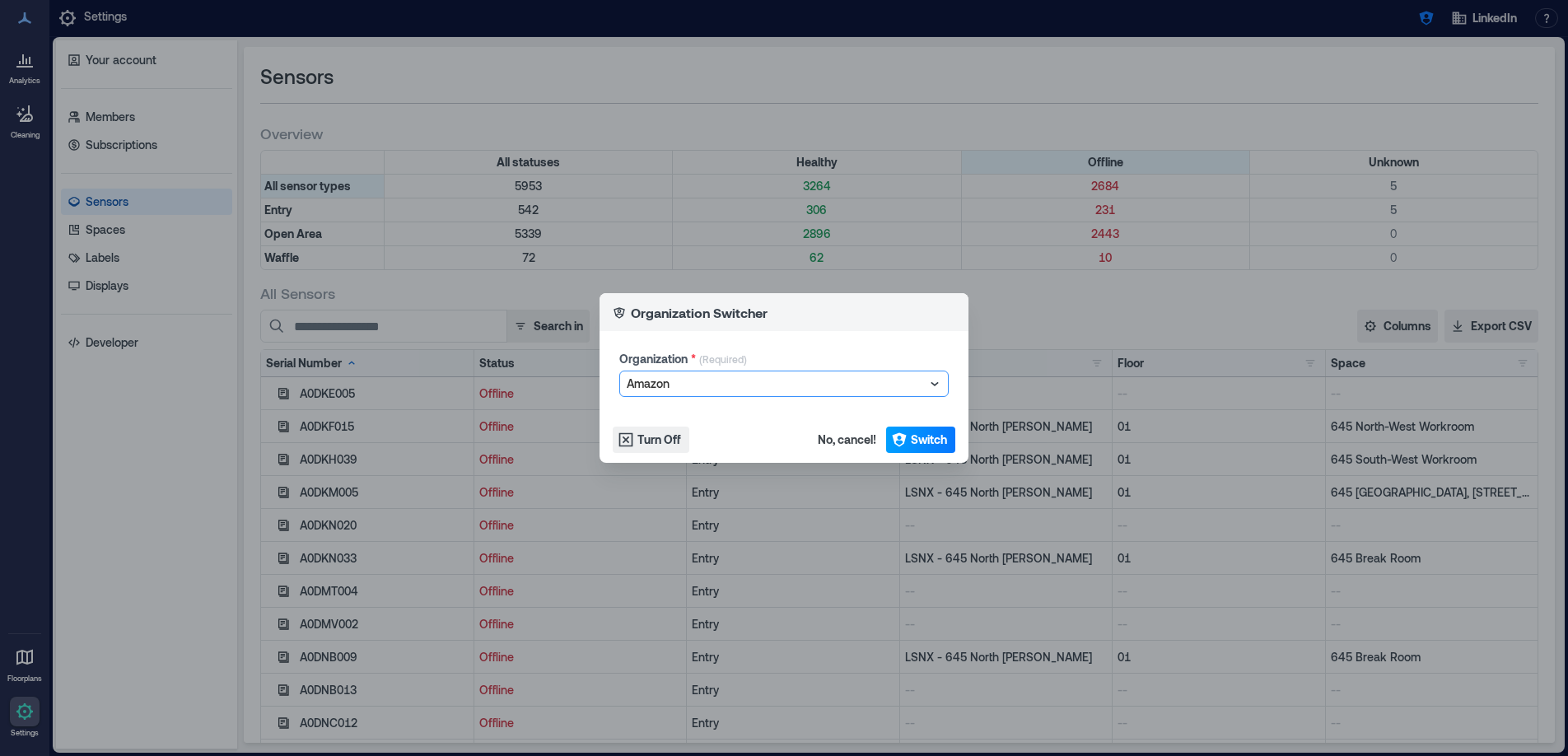 click on "Switch" at bounding box center [929, 440] 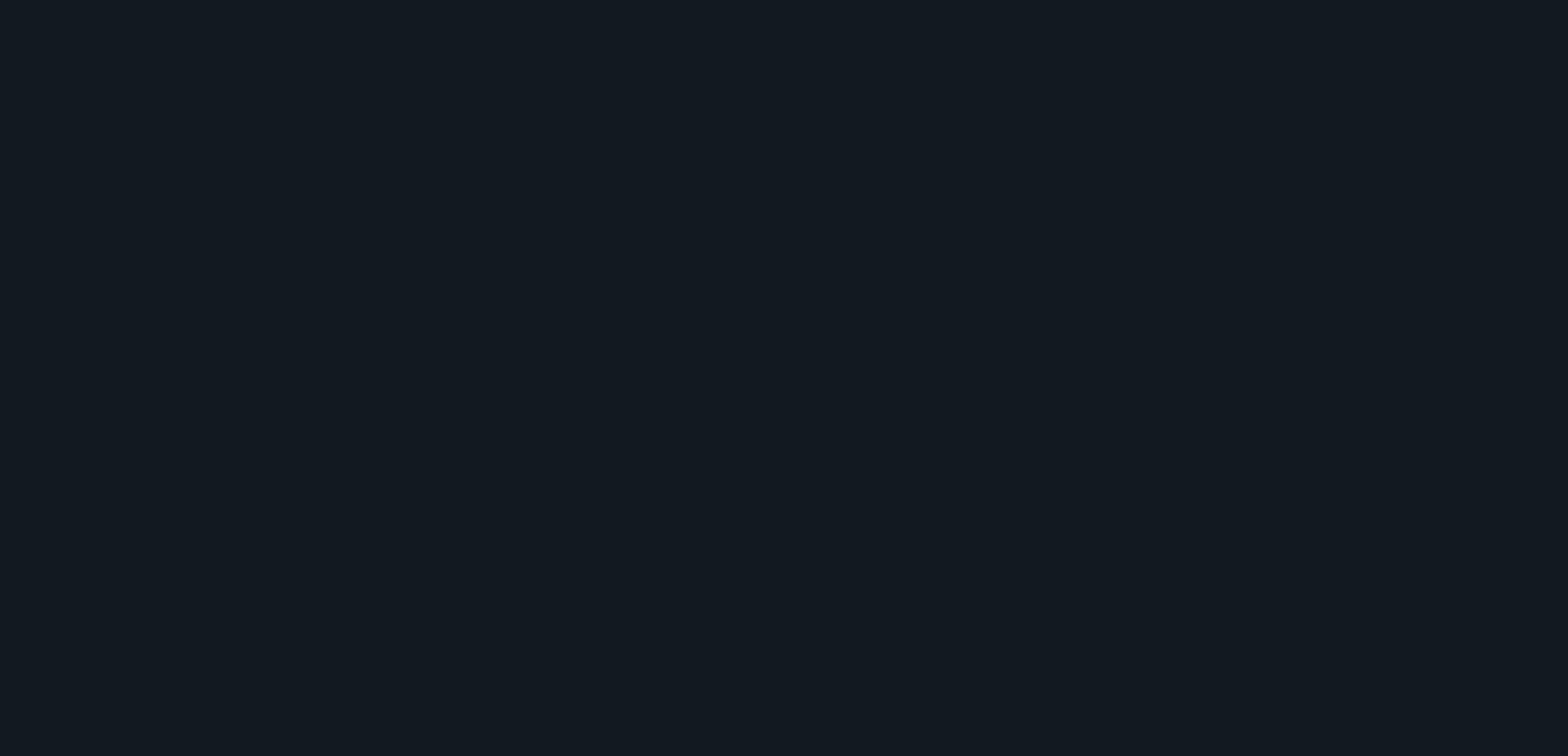 scroll, scrollTop: 0, scrollLeft: 0, axis: both 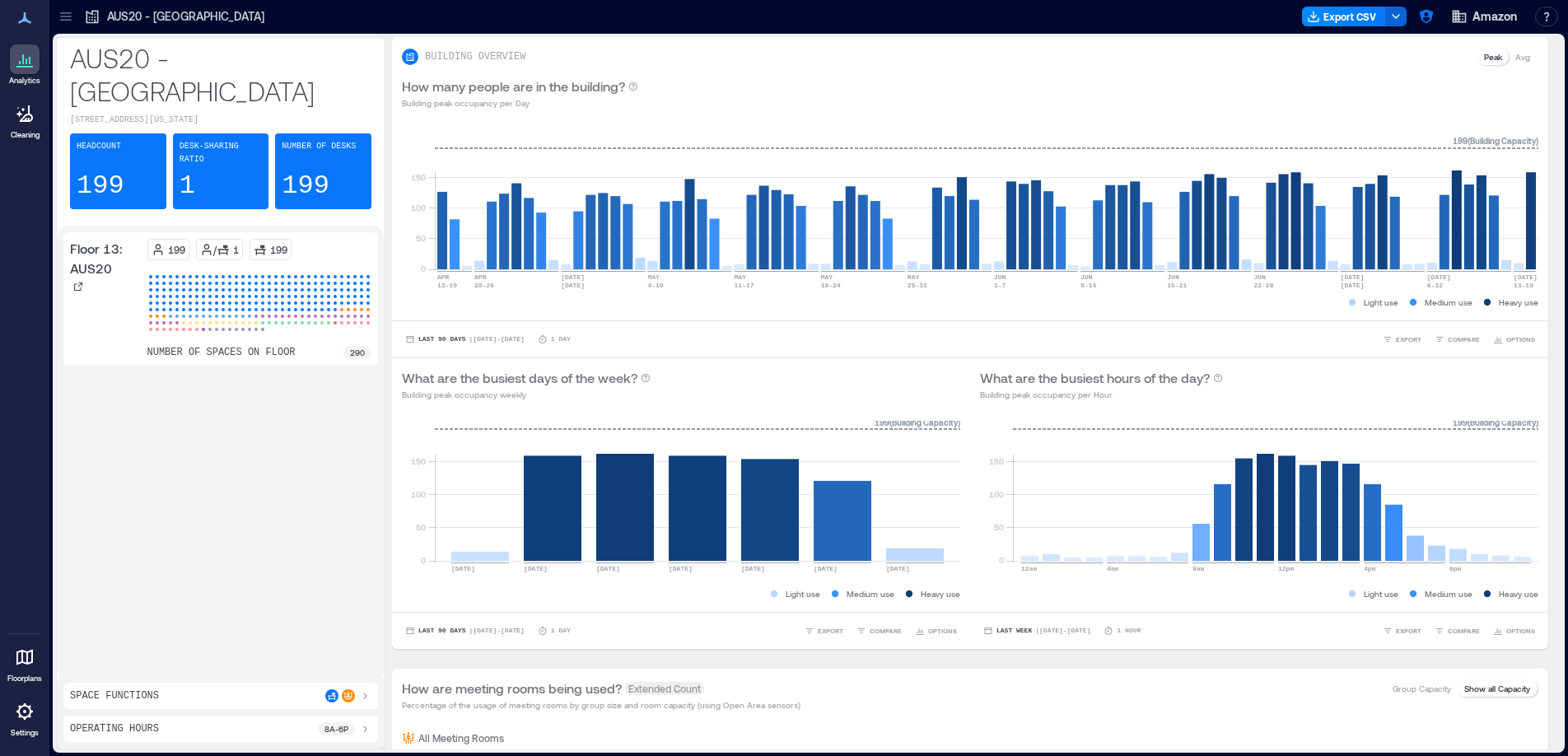 click at bounding box center (25, 712) 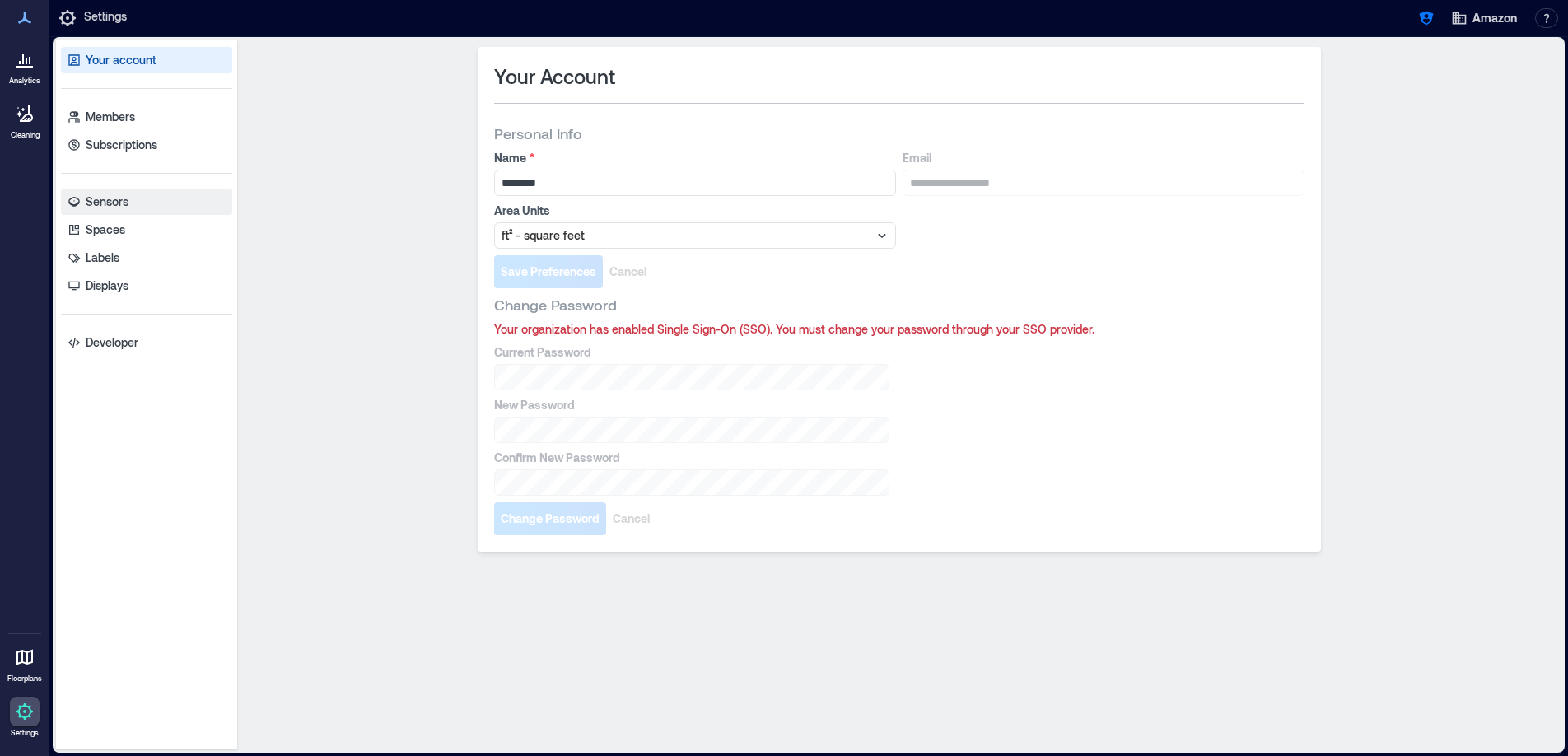 click on "Sensors" at bounding box center (107, 202) 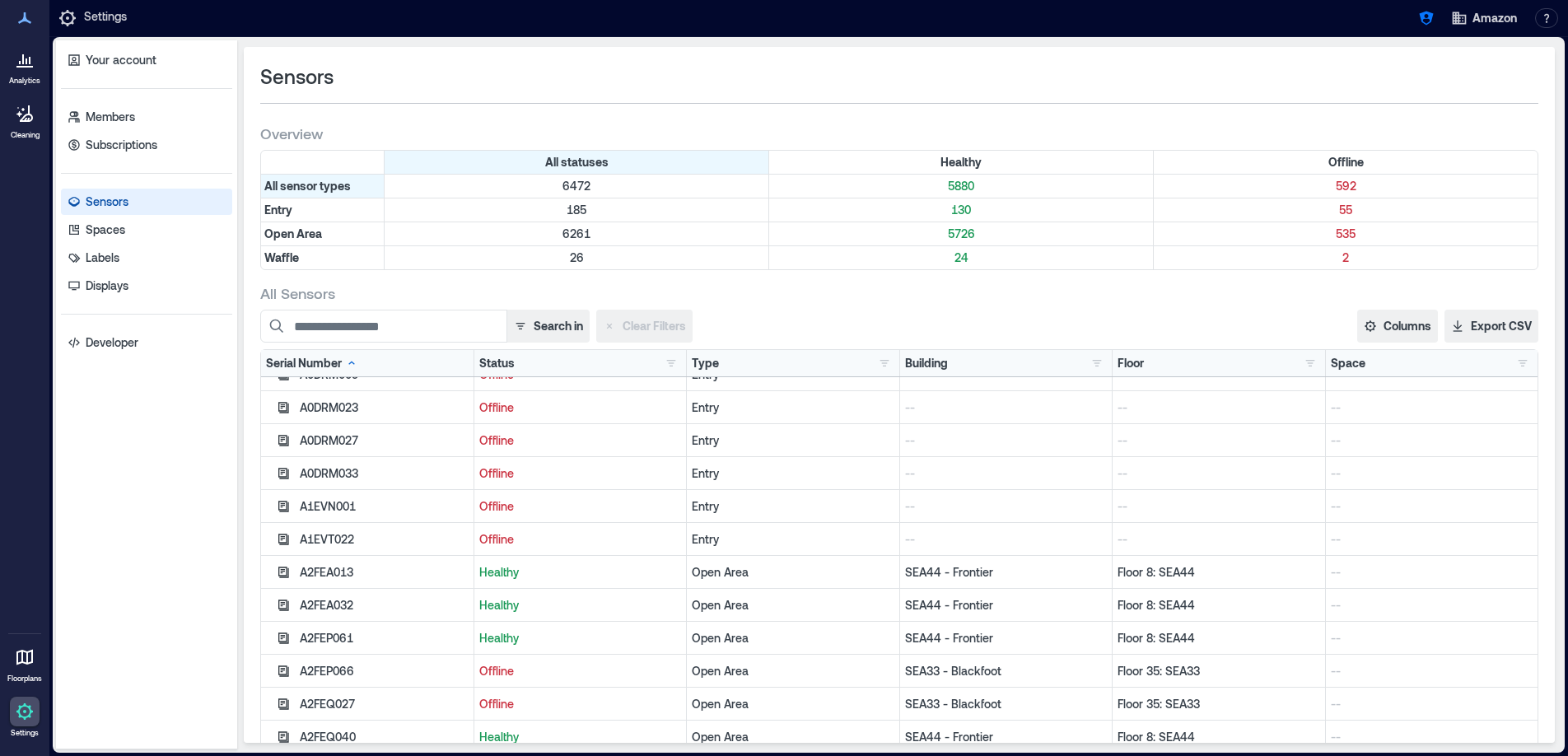 scroll, scrollTop: 1662, scrollLeft: 0, axis: vertical 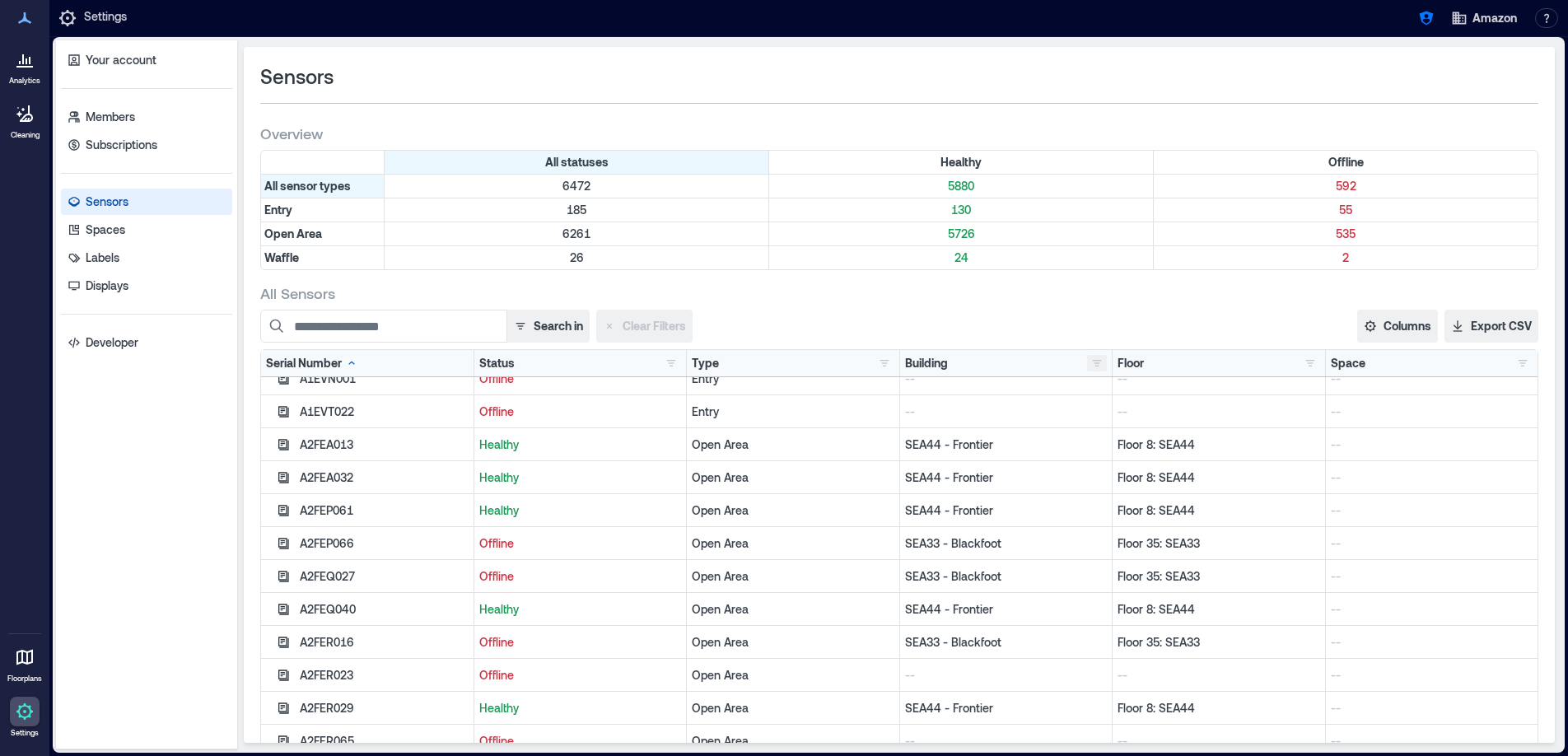 click at bounding box center [1097, 363] 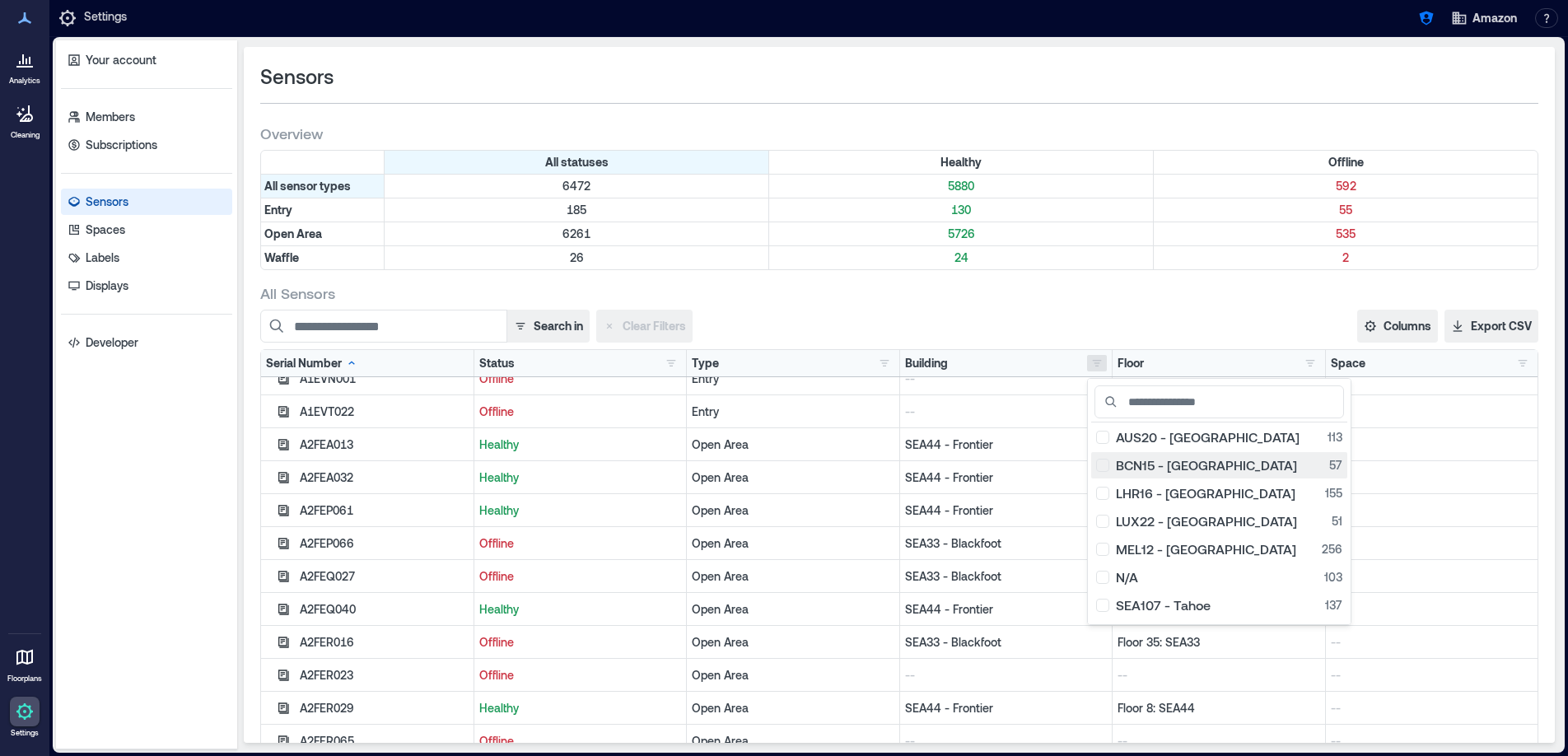 click on "BCN15 - [GEOGRAPHIC_DATA] 57" at bounding box center [1219, 465] 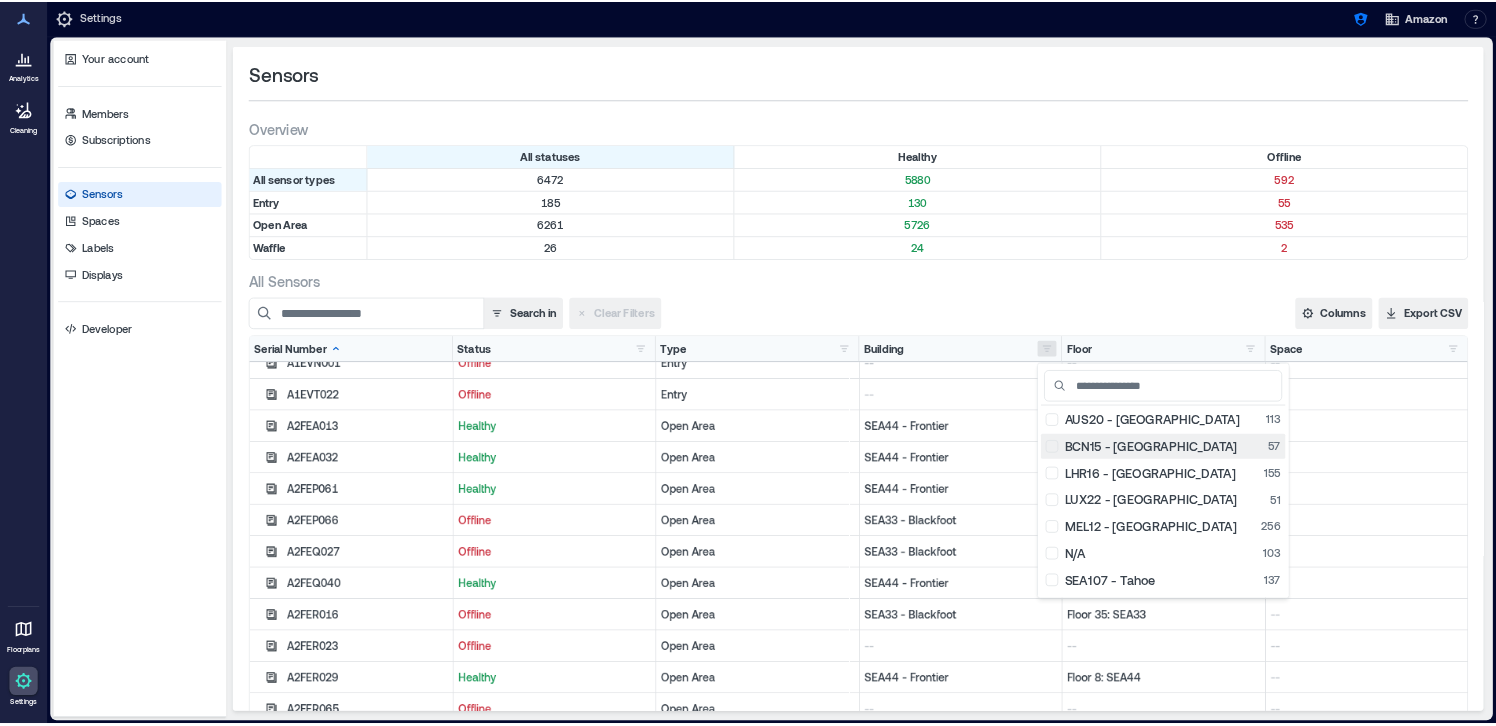 scroll, scrollTop: 1780, scrollLeft: 0, axis: vertical 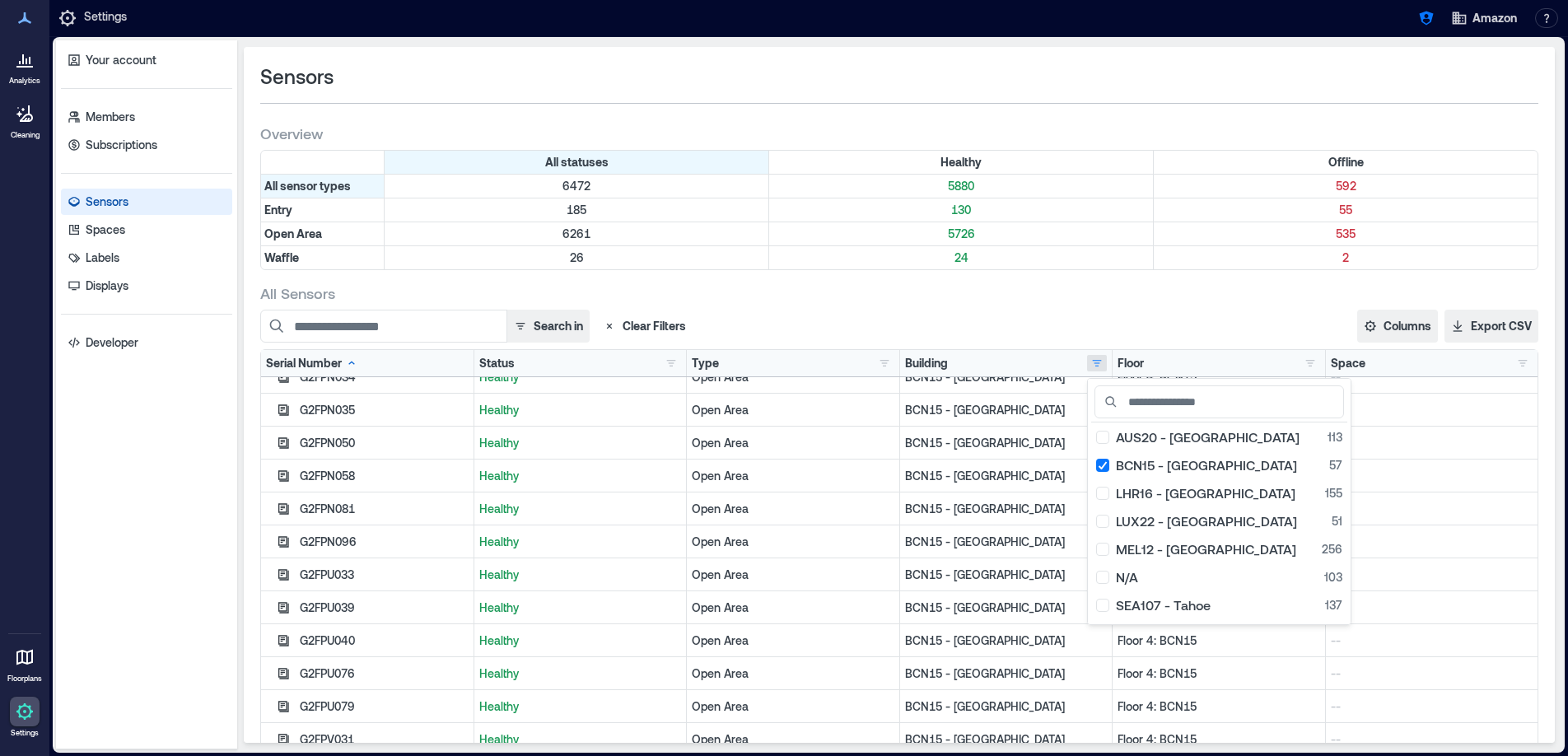 click on "Search in Clear Filters Columns Serial Number Status Type Building Floor Space Firmware Ethernet MAC WiFi MAC Export CSV" at bounding box center [899, 326] 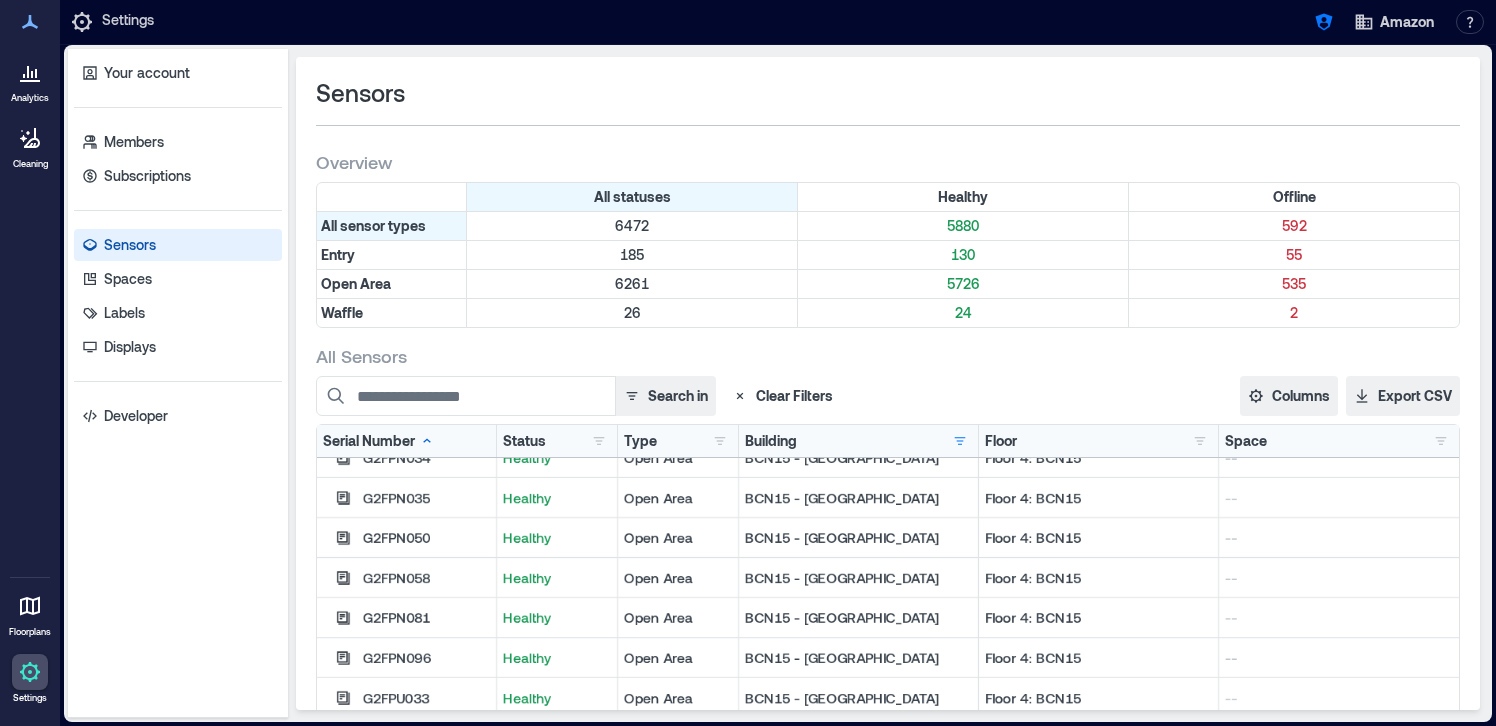 scroll, scrollTop: 1780, scrollLeft: 0, axis: vertical 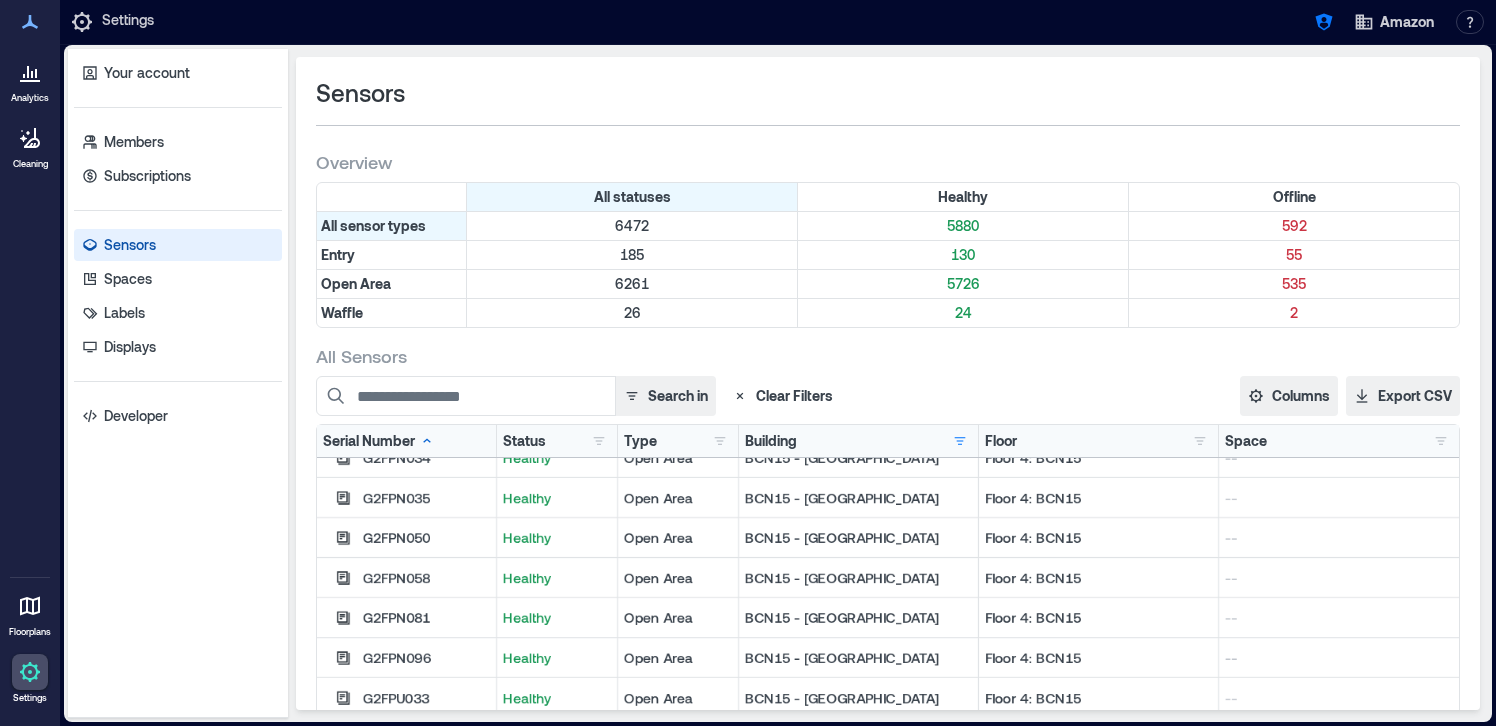 click 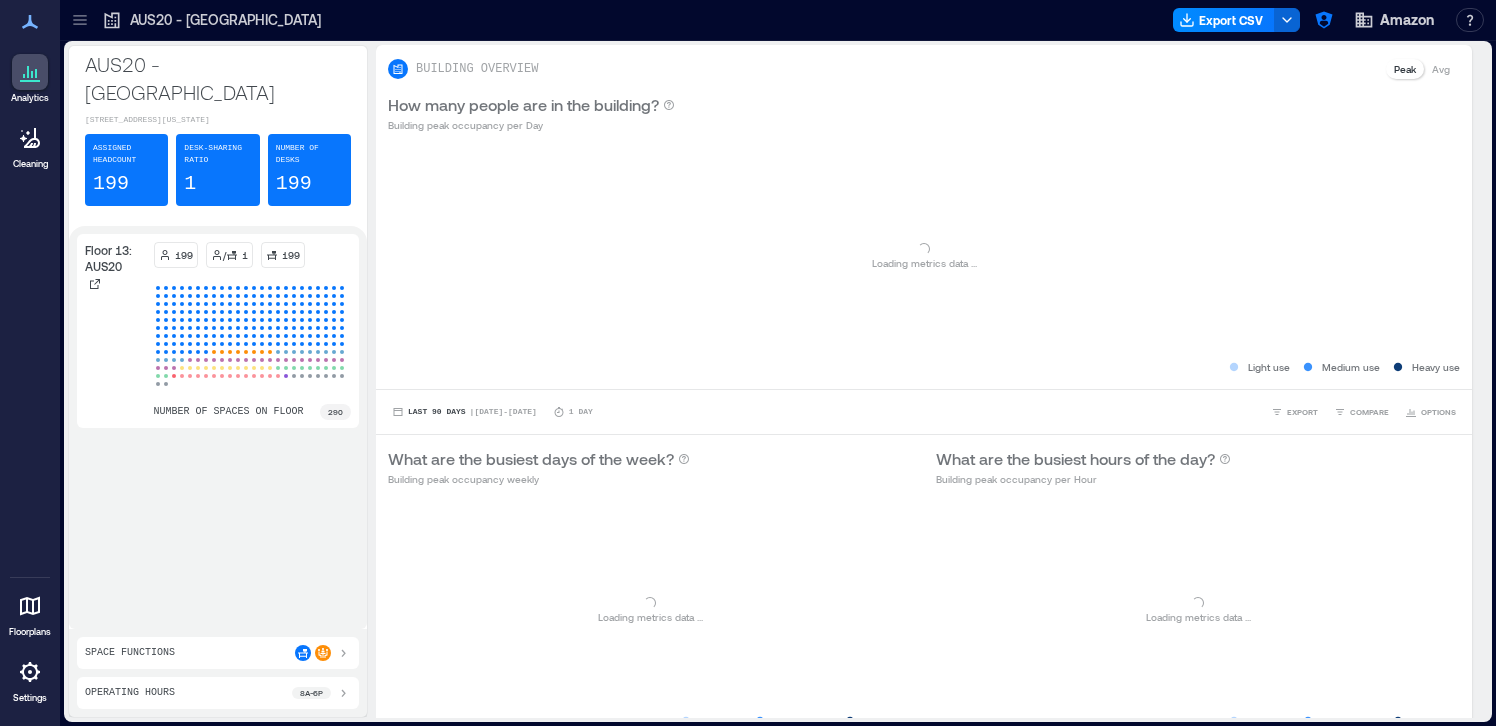 click 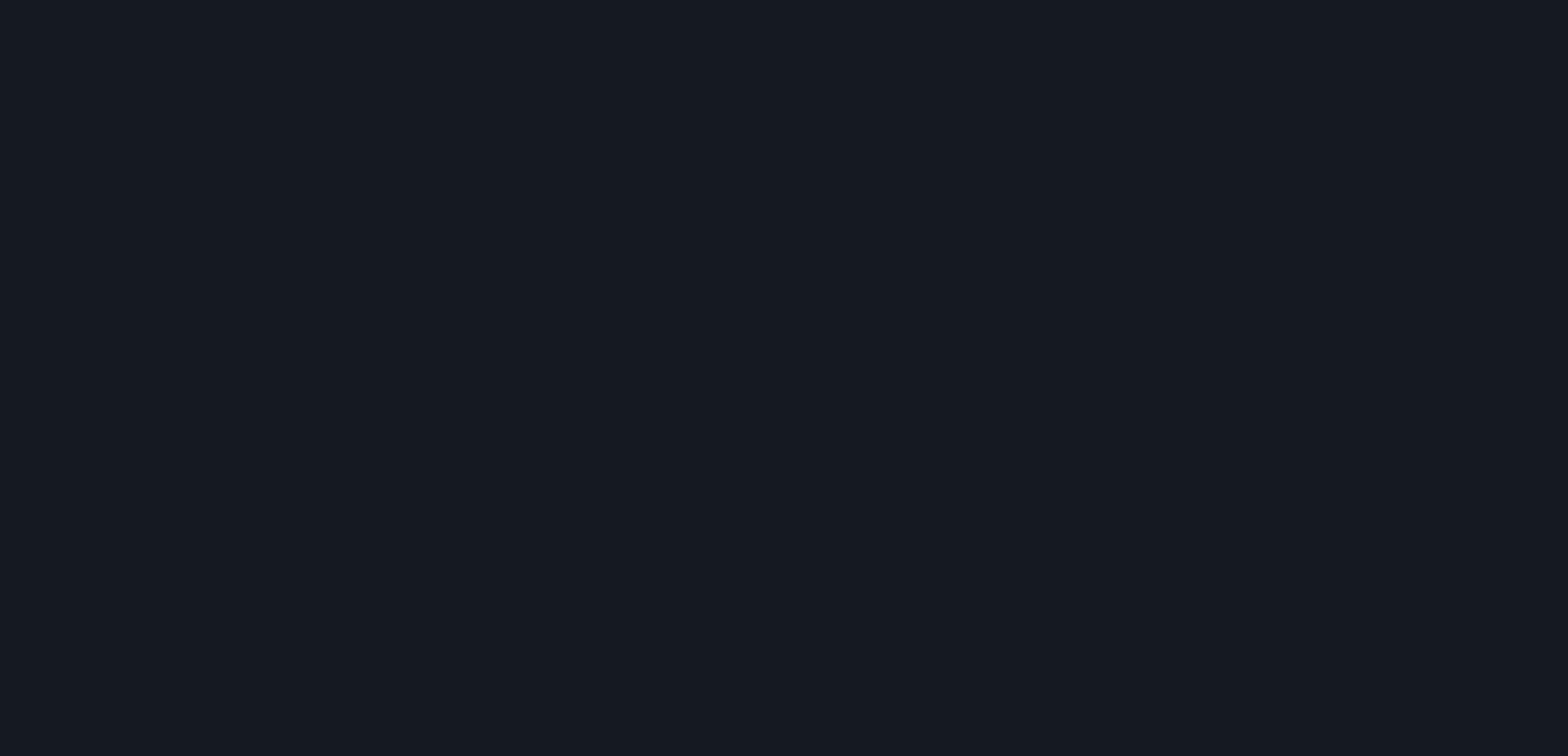 scroll, scrollTop: 0, scrollLeft: 0, axis: both 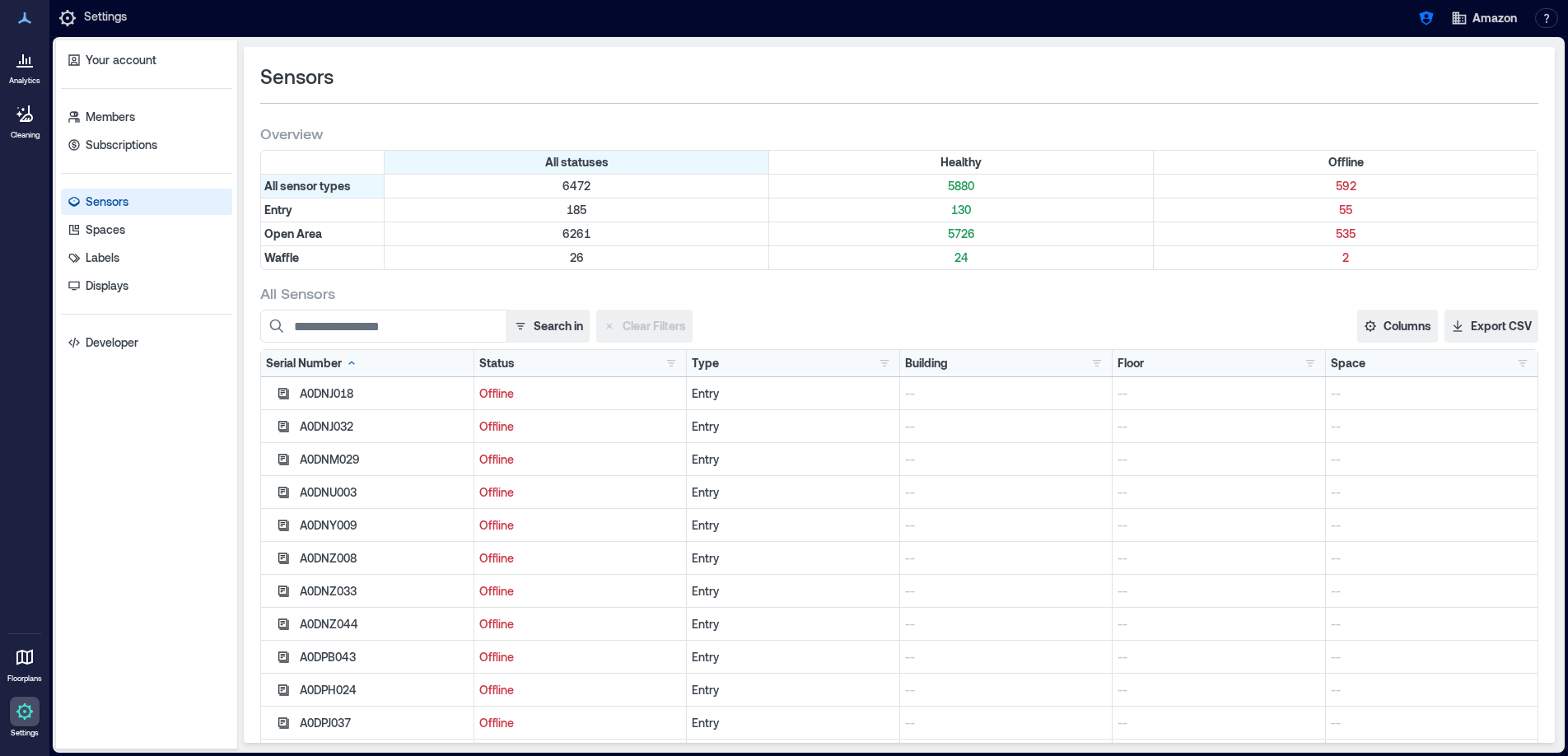 click 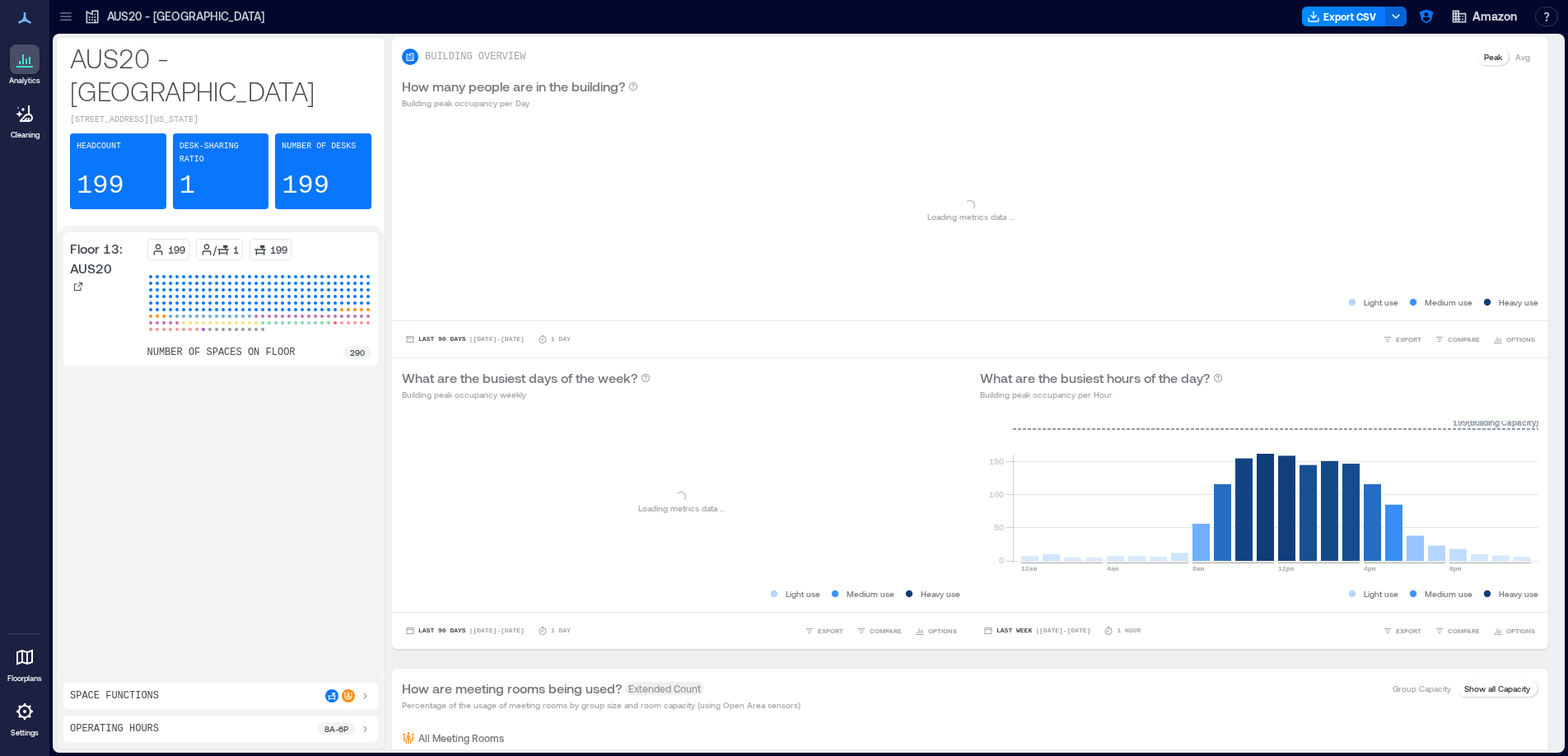 click at bounding box center (66, 16) 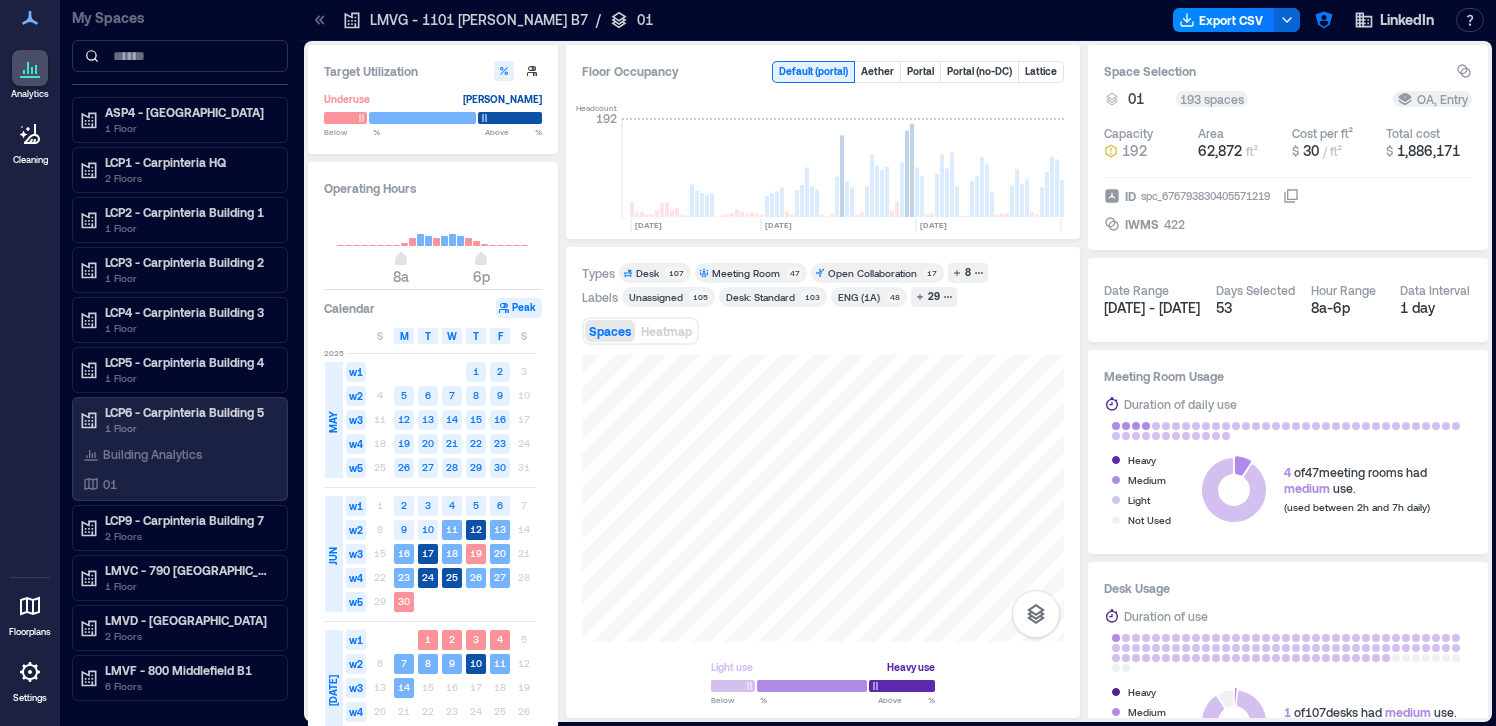 scroll, scrollTop: 0, scrollLeft: 0, axis: both 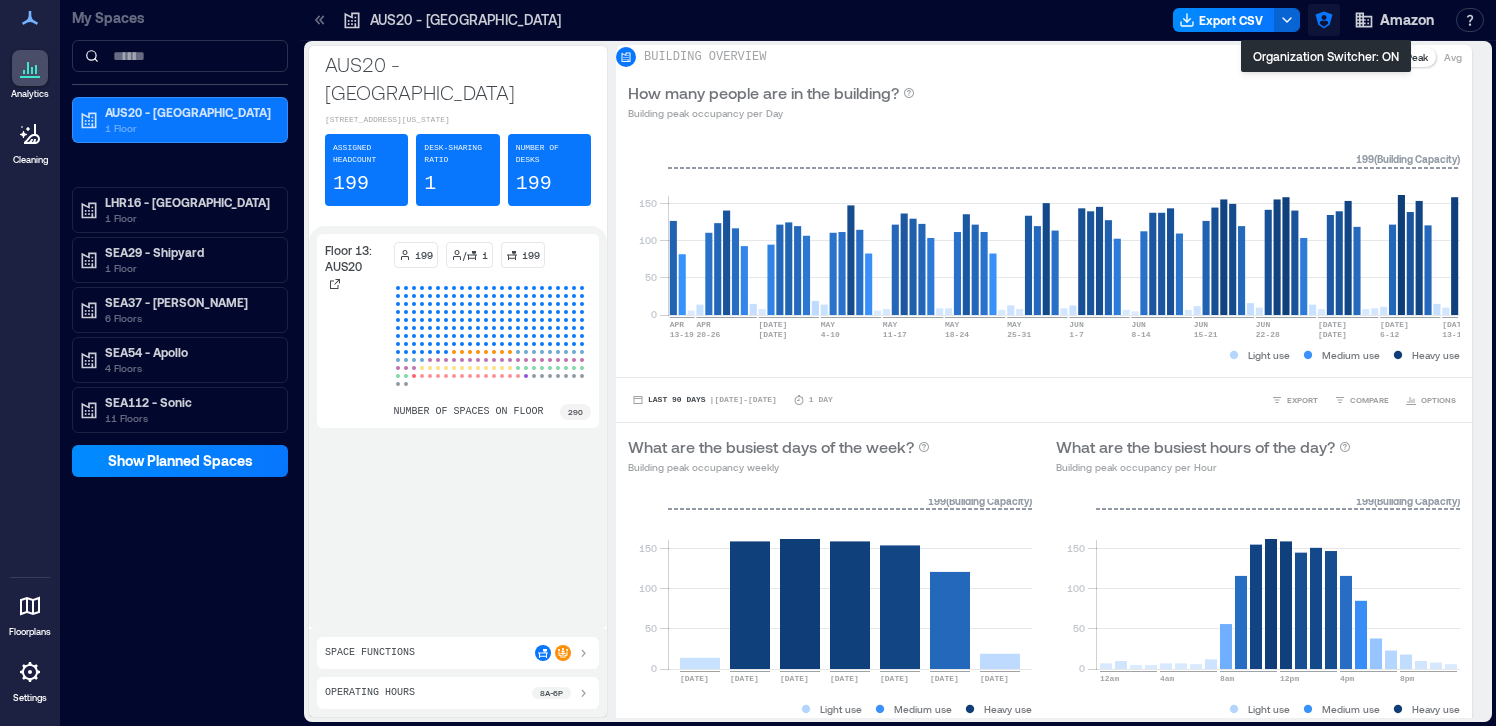 click at bounding box center [1324, 20] 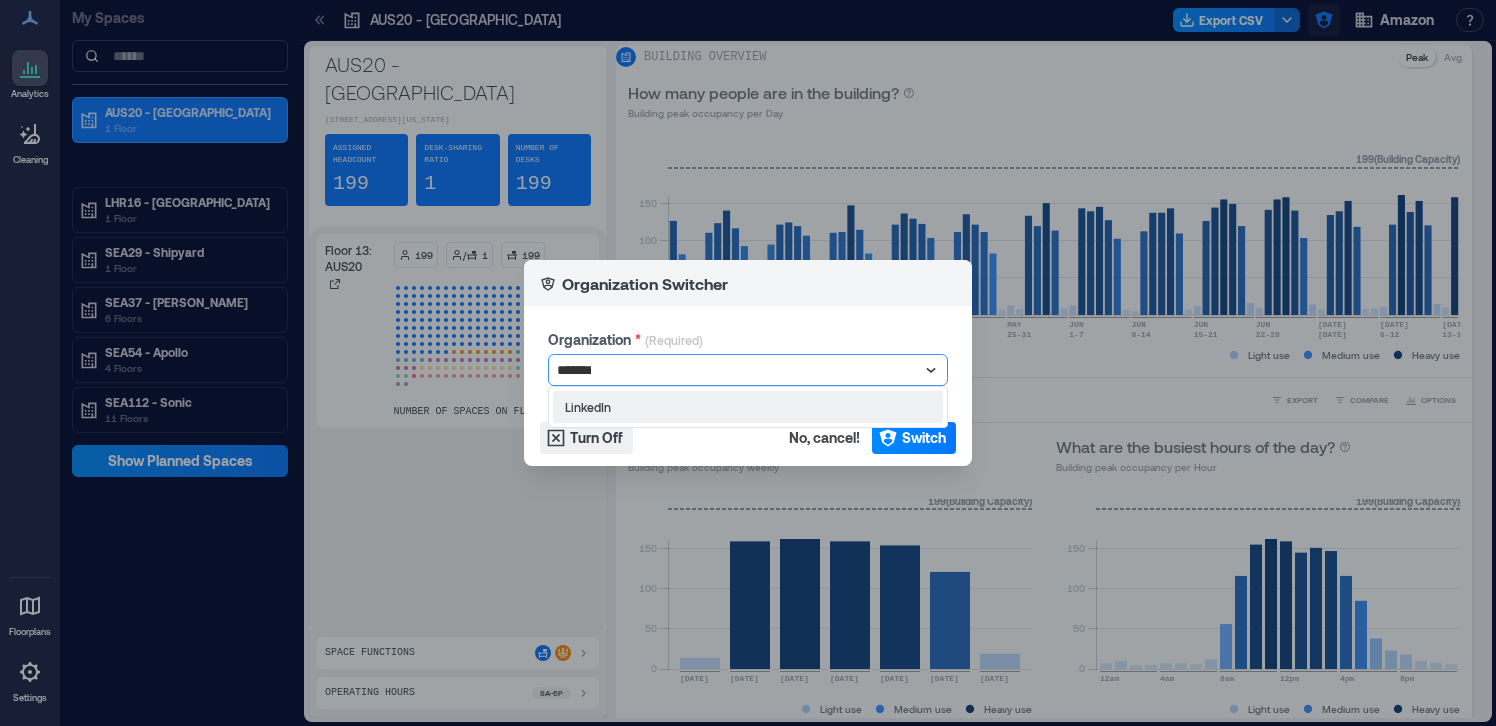 type on "********" 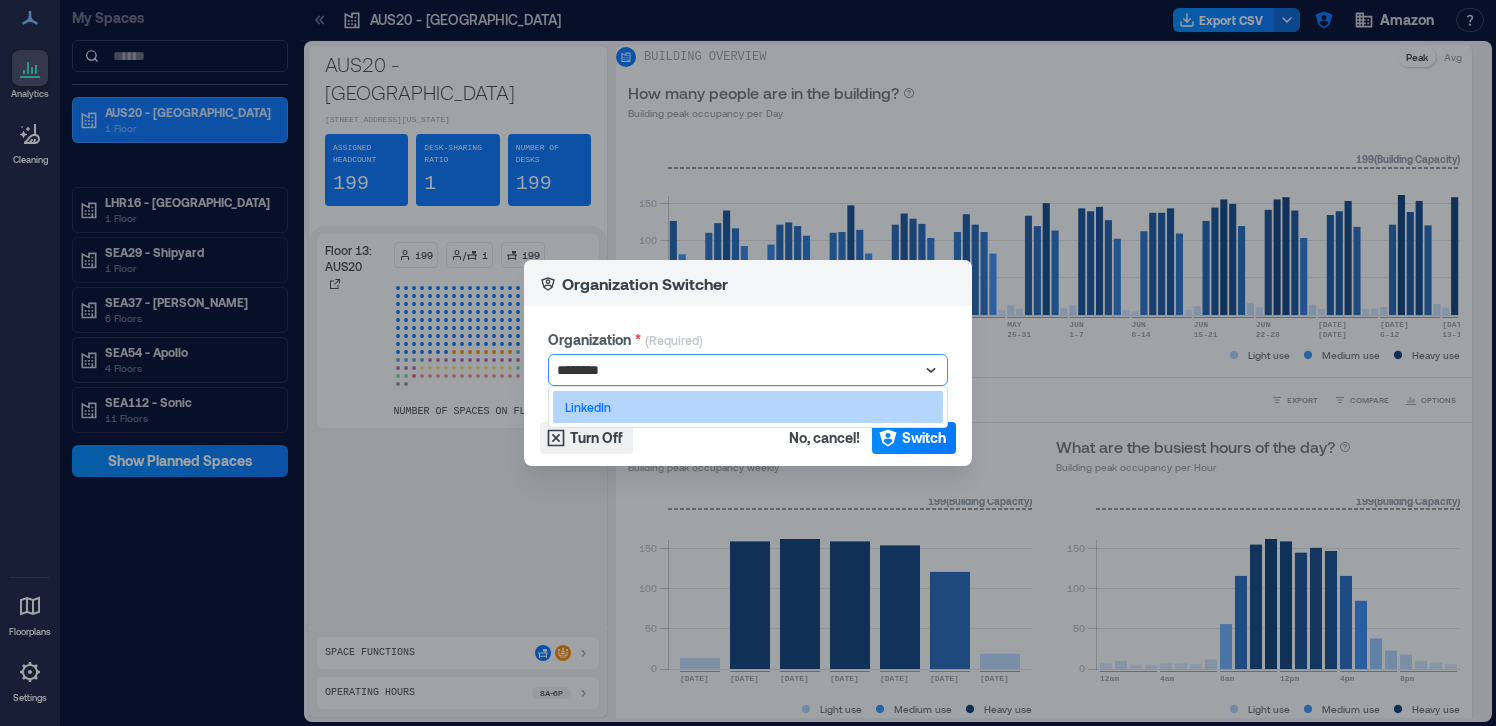 click on "LinkedIn" at bounding box center [748, 407] 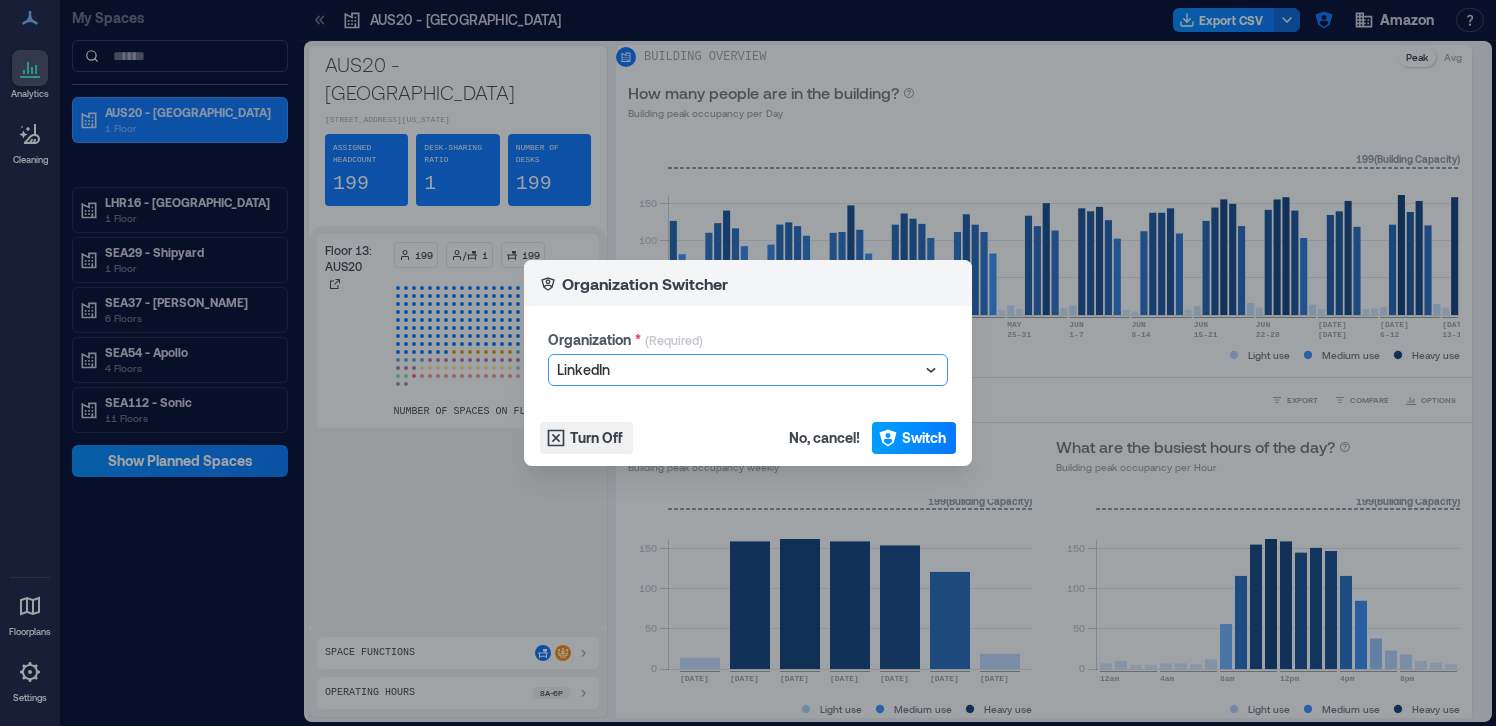 click on "Switch" at bounding box center [924, 438] 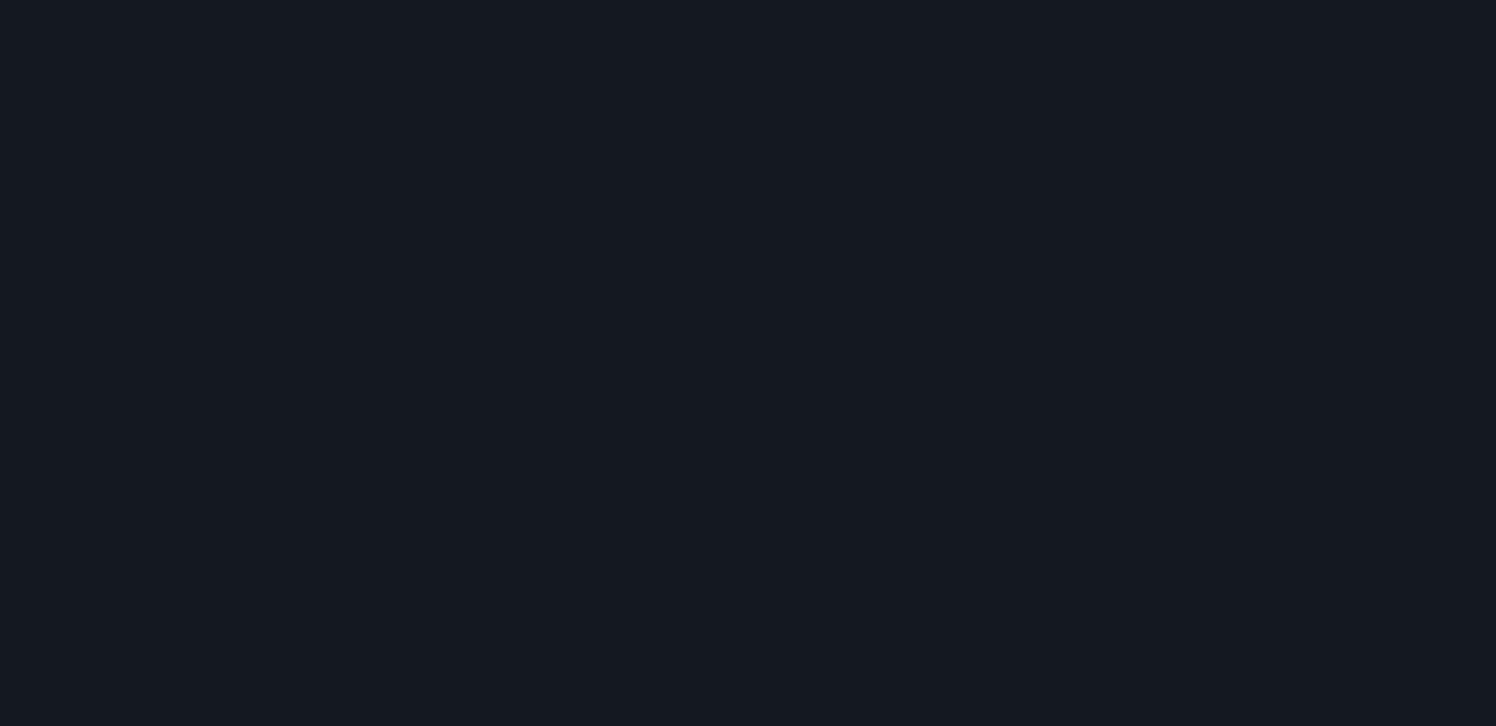 scroll, scrollTop: 0, scrollLeft: 0, axis: both 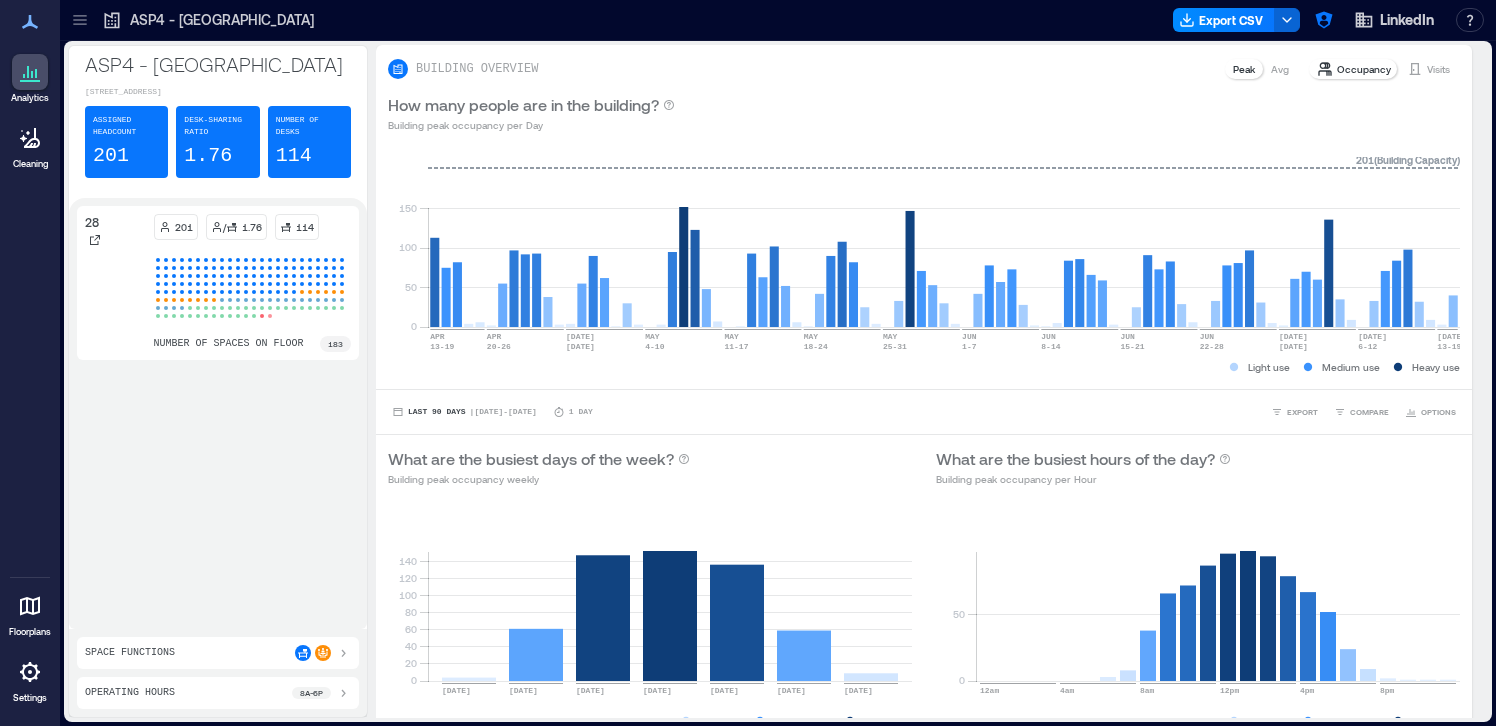 click 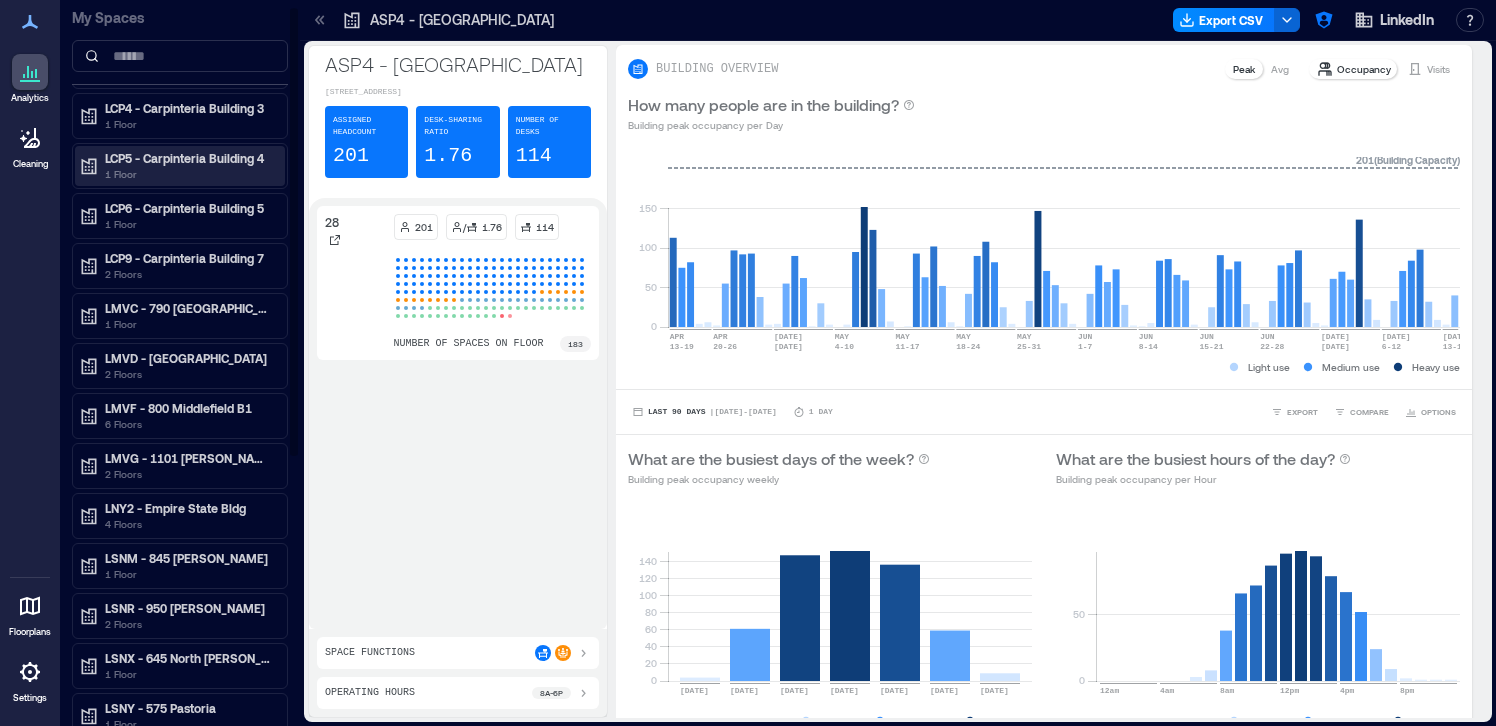 scroll, scrollTop: 451, scrollLeft: 0, axis: vertical 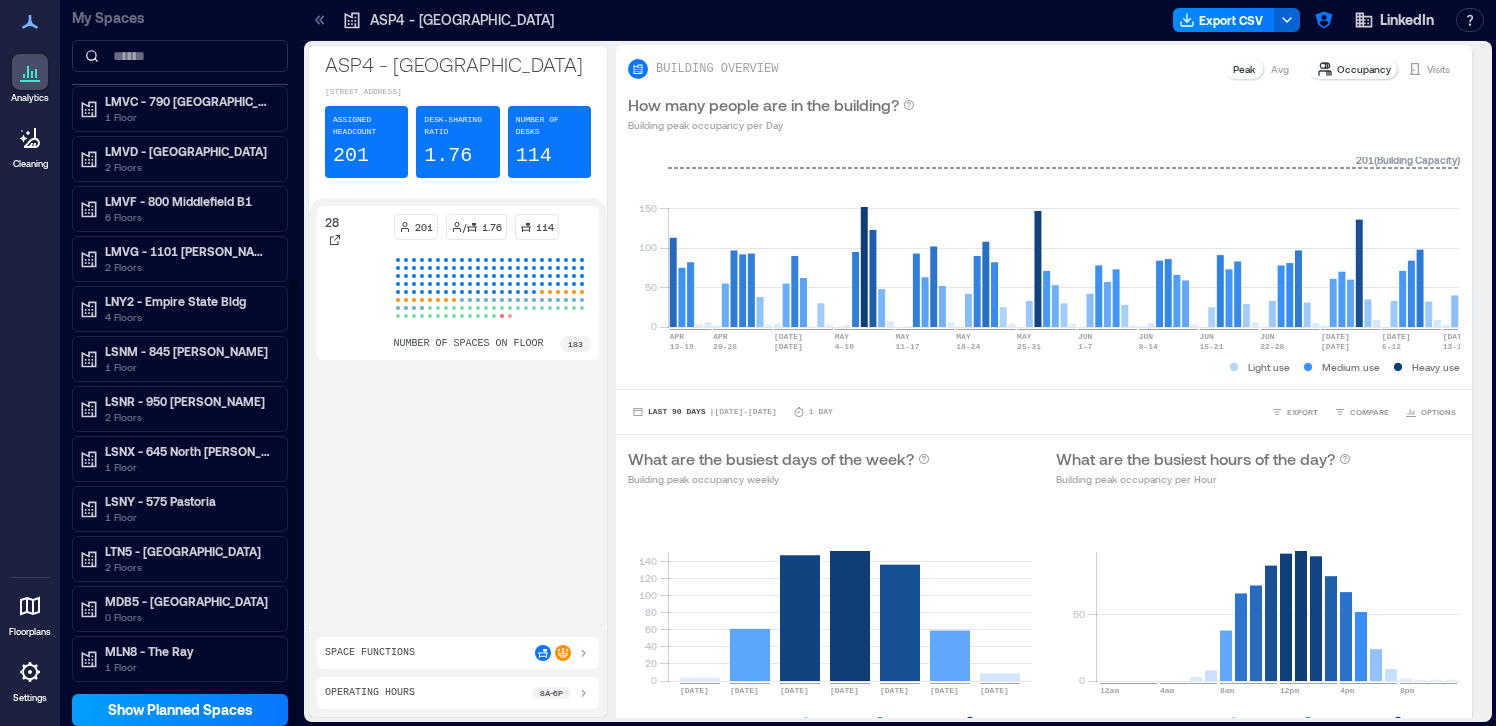 click on "Show Planned Spaces" at bounding box center (180, 710) 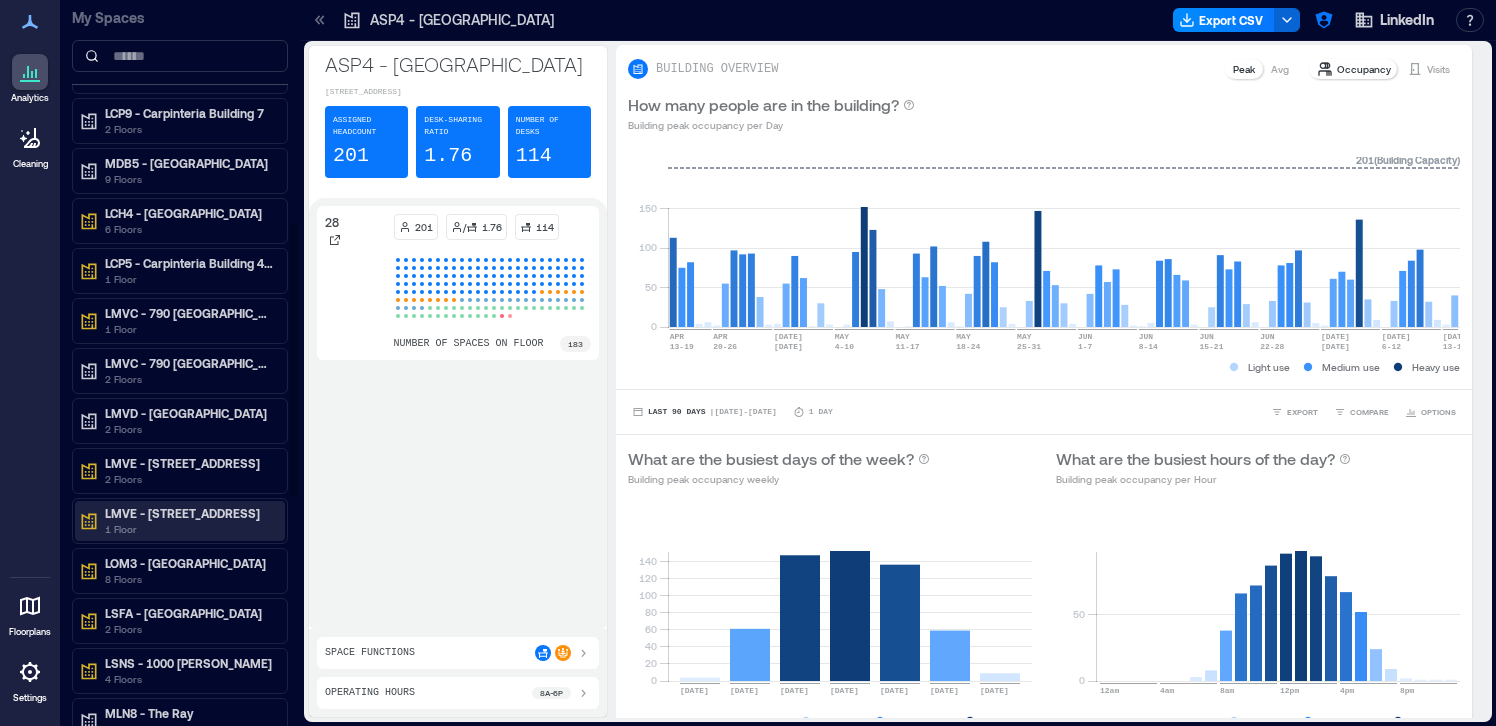 scroll, scrollTop: 589, scrollLeft: 0, axis: vertical 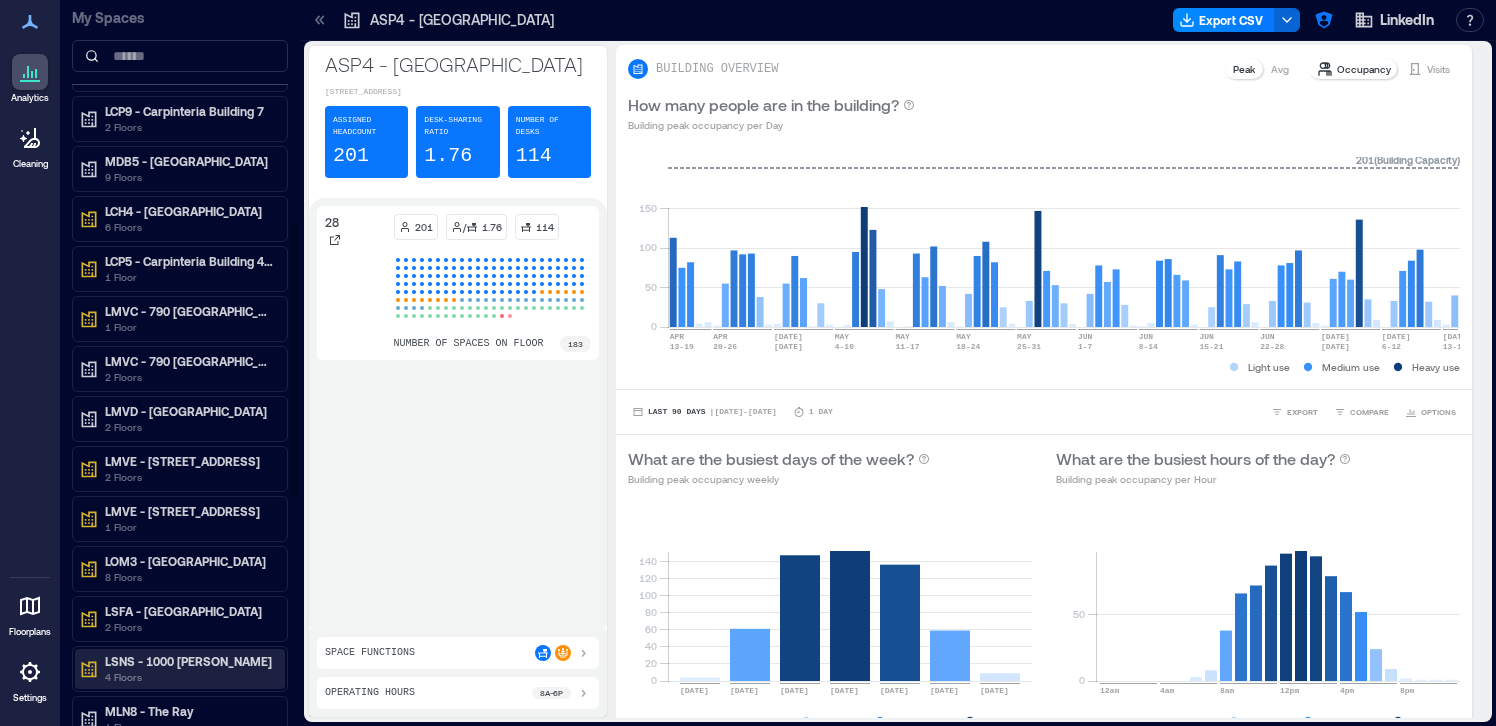 click on "LSNS - 1000 Maude" at bounding box center [189, 661] 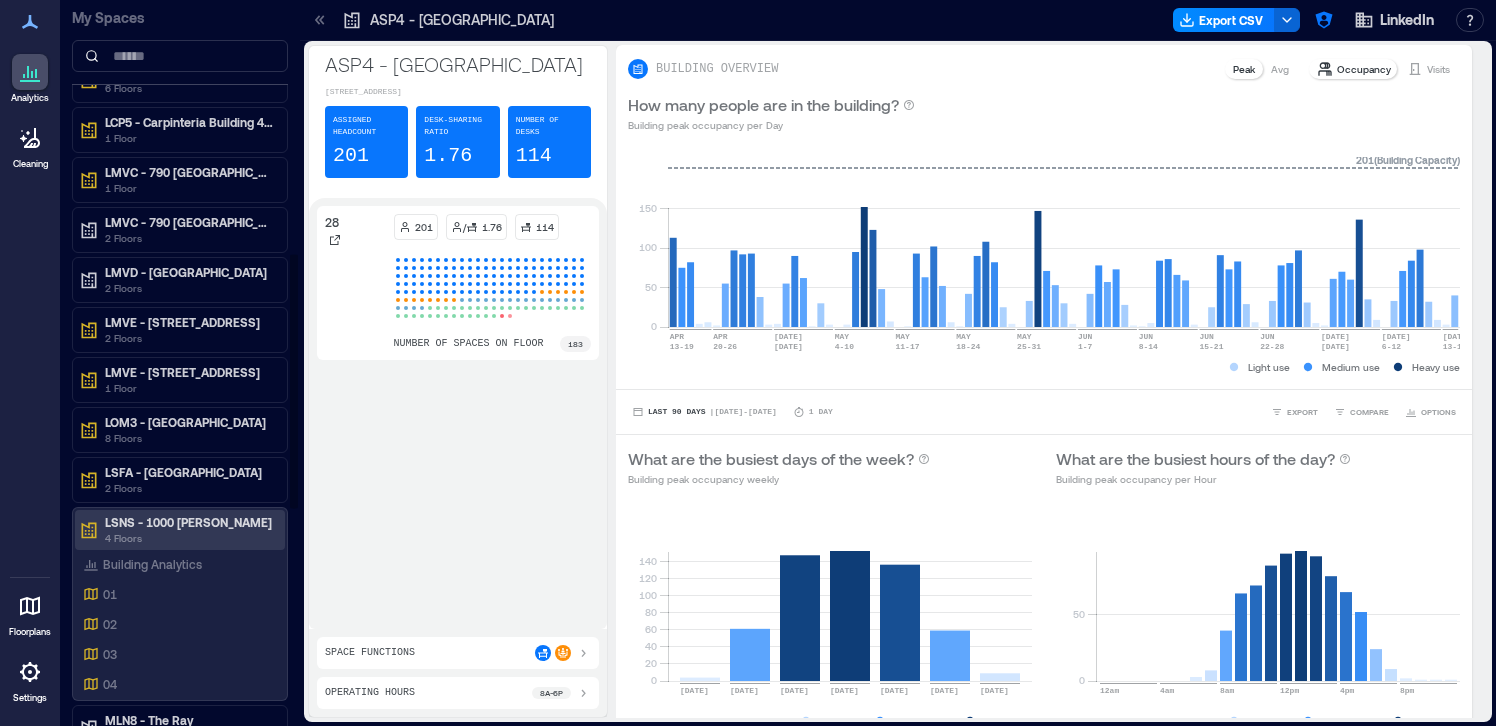 scroll, scrollTop: 745, scrollLeft: 0, axis: vertical 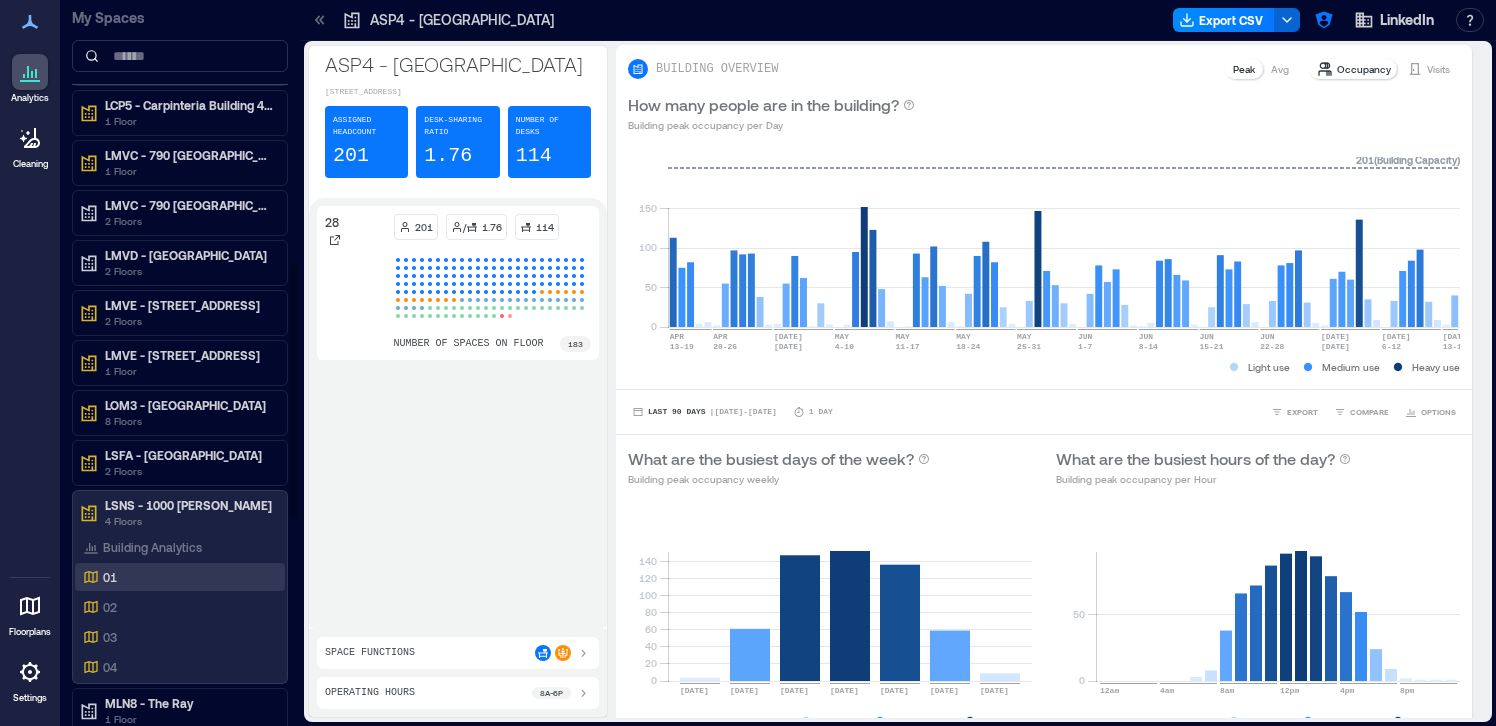 click on "01" at bounding box center (176, 577) 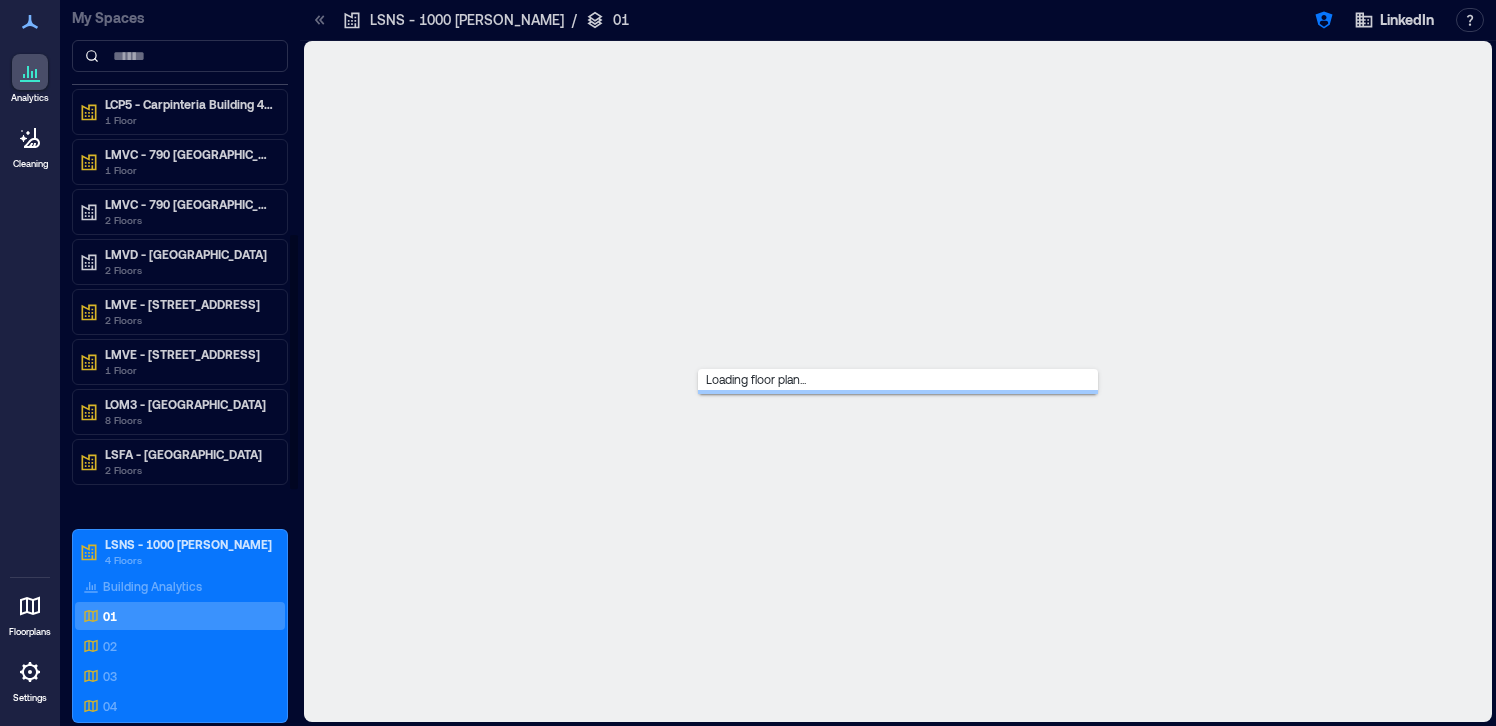 scroll, scrollTop: 665, scrollLeft: 0, axis: vertical 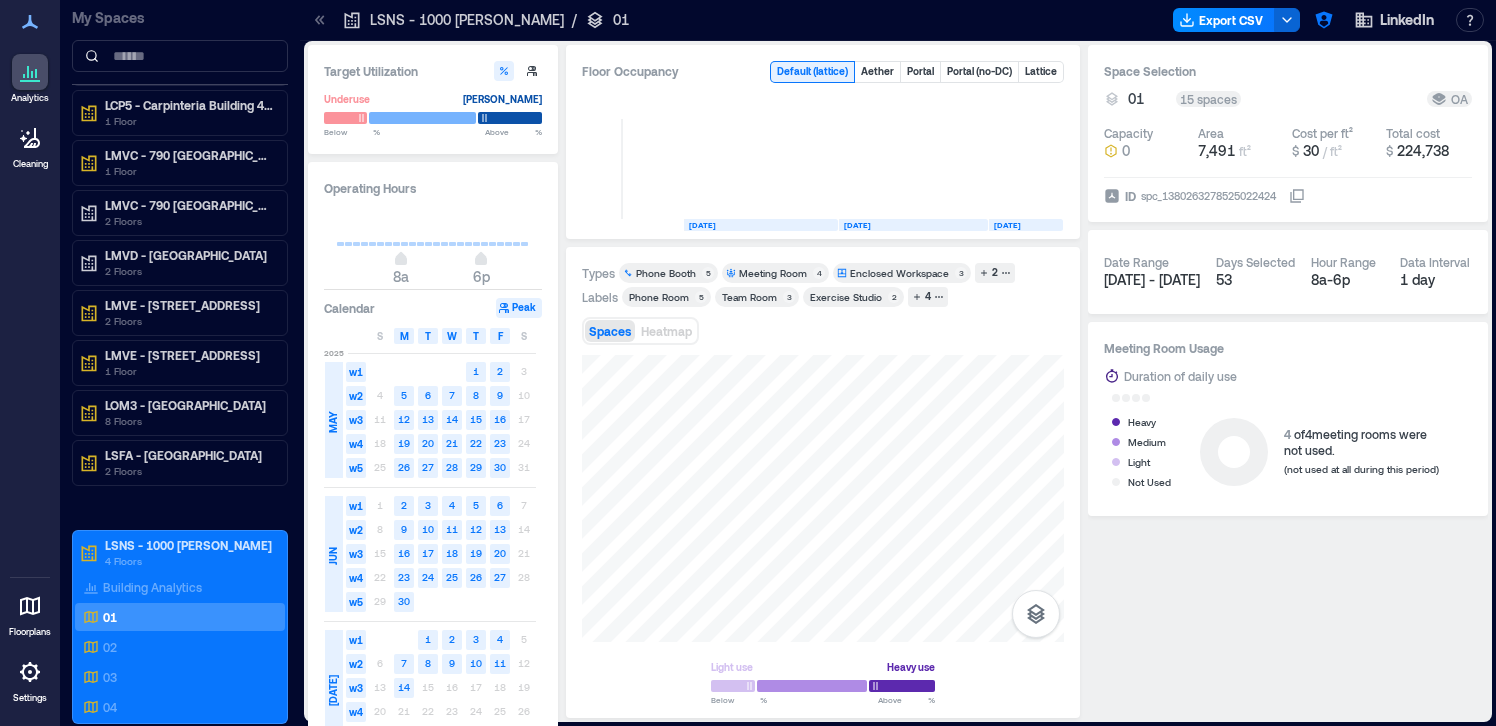 click 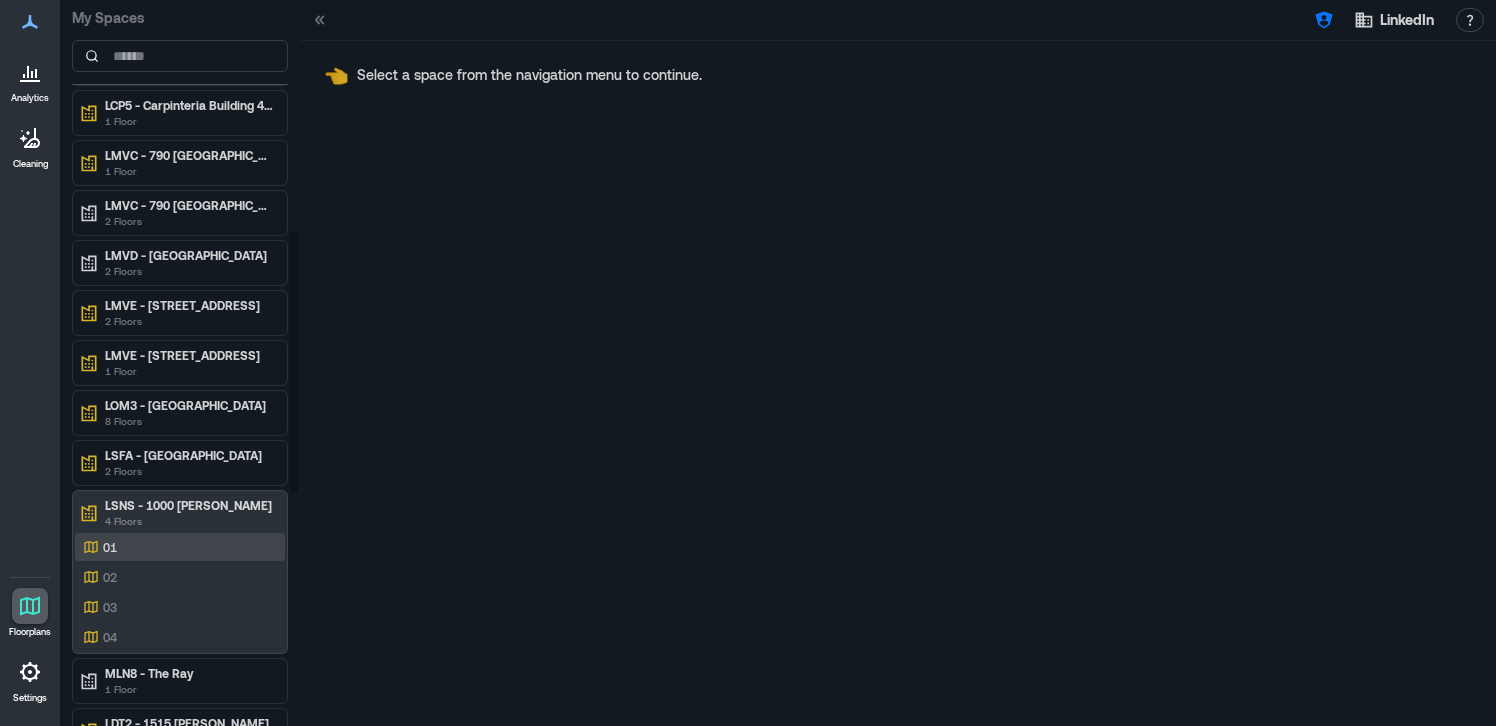 click on "01" at bounding box center (180, 547) 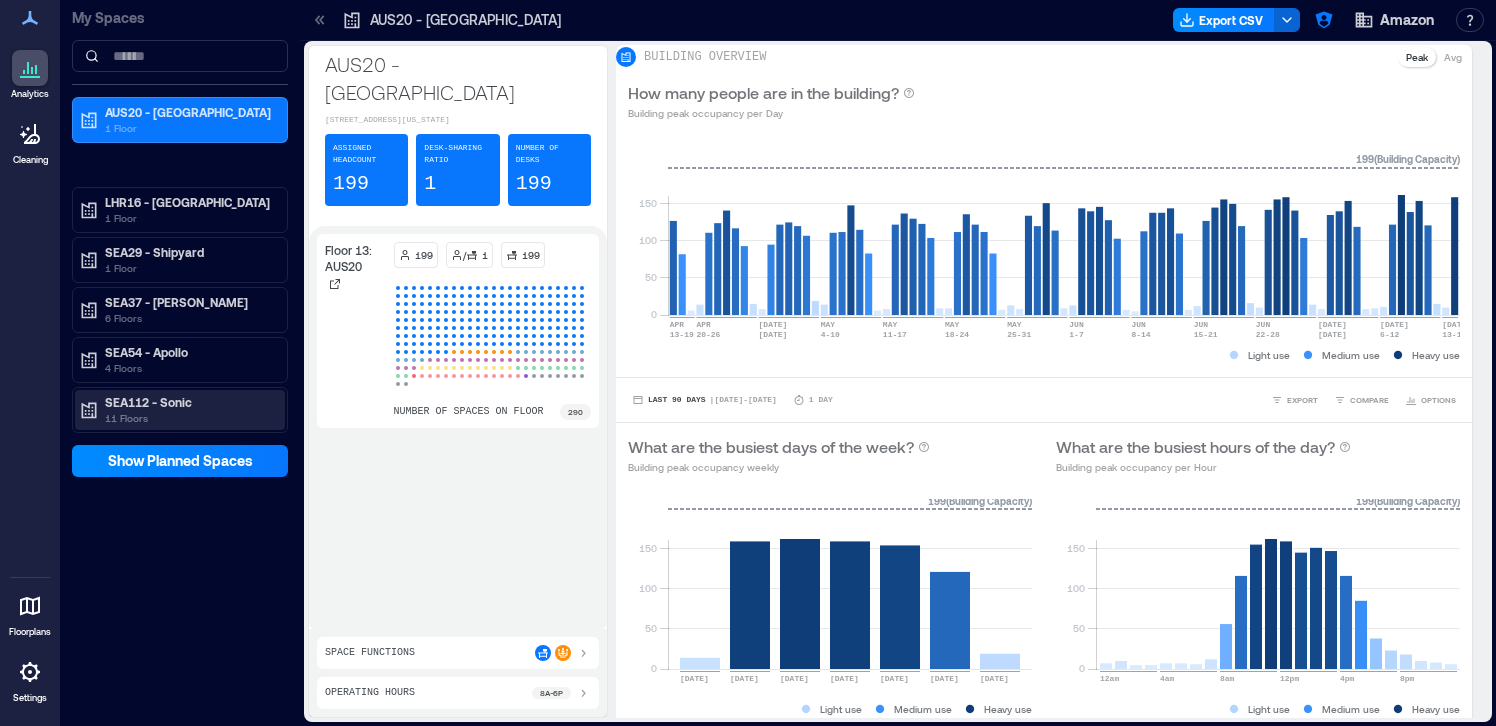 scroll, scrollTop: 0, scrollLeft: 0, axis: both 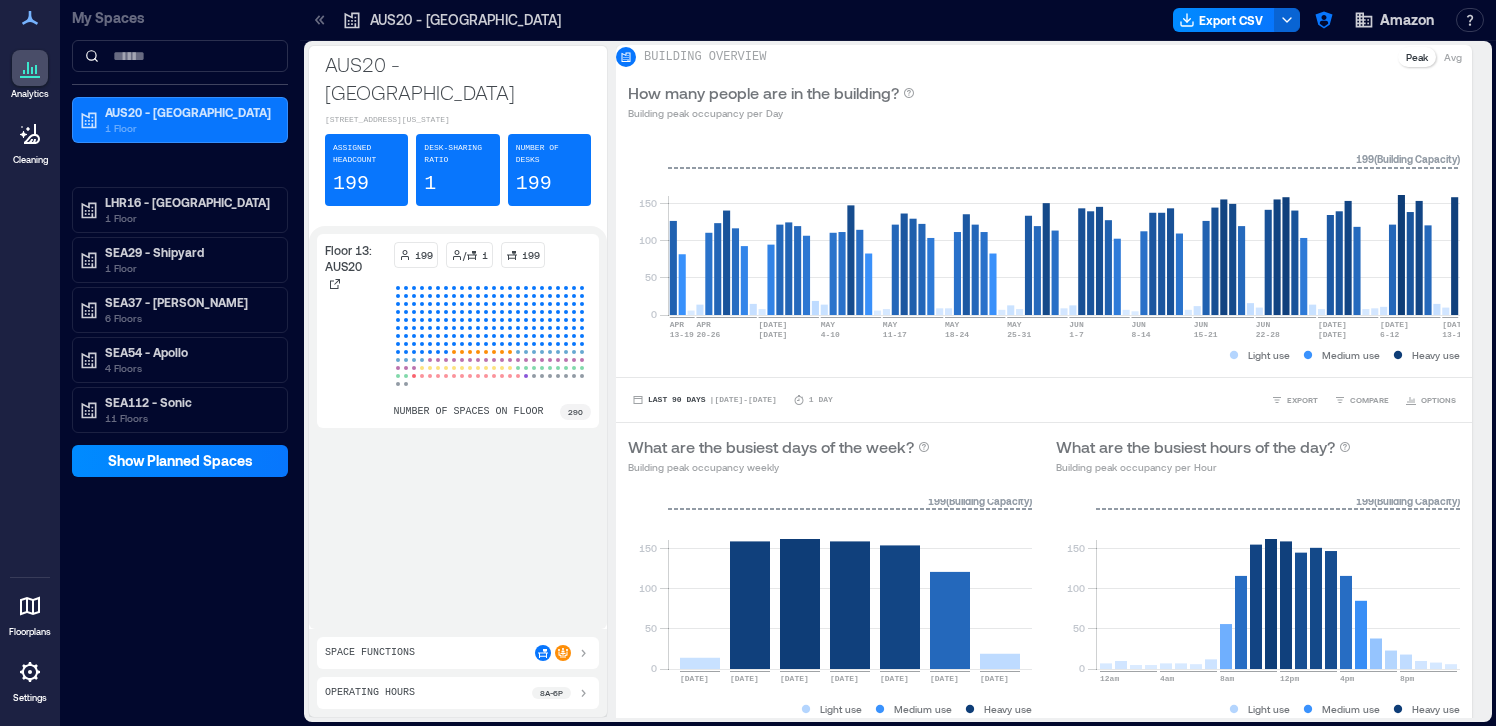 click 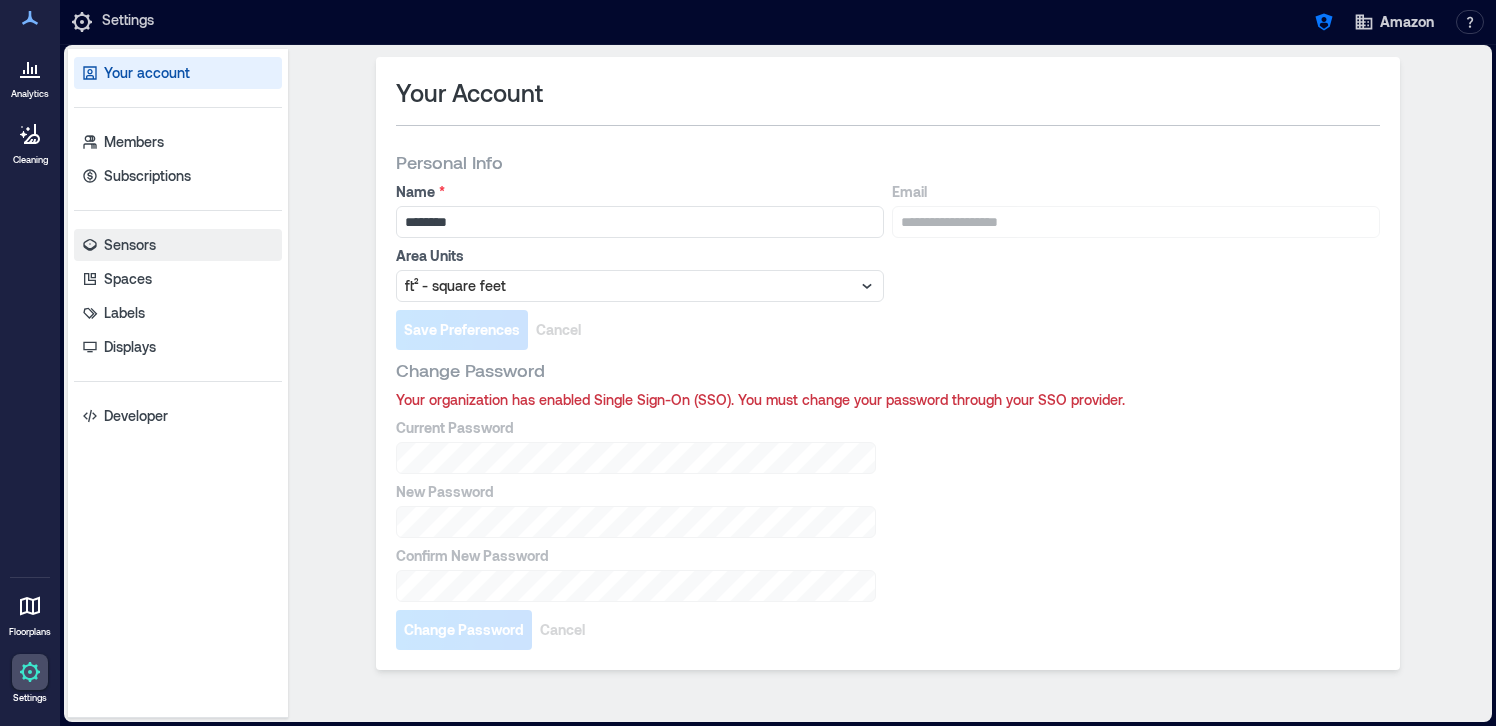 click on "Sensors" at bounding box center (130, 245) 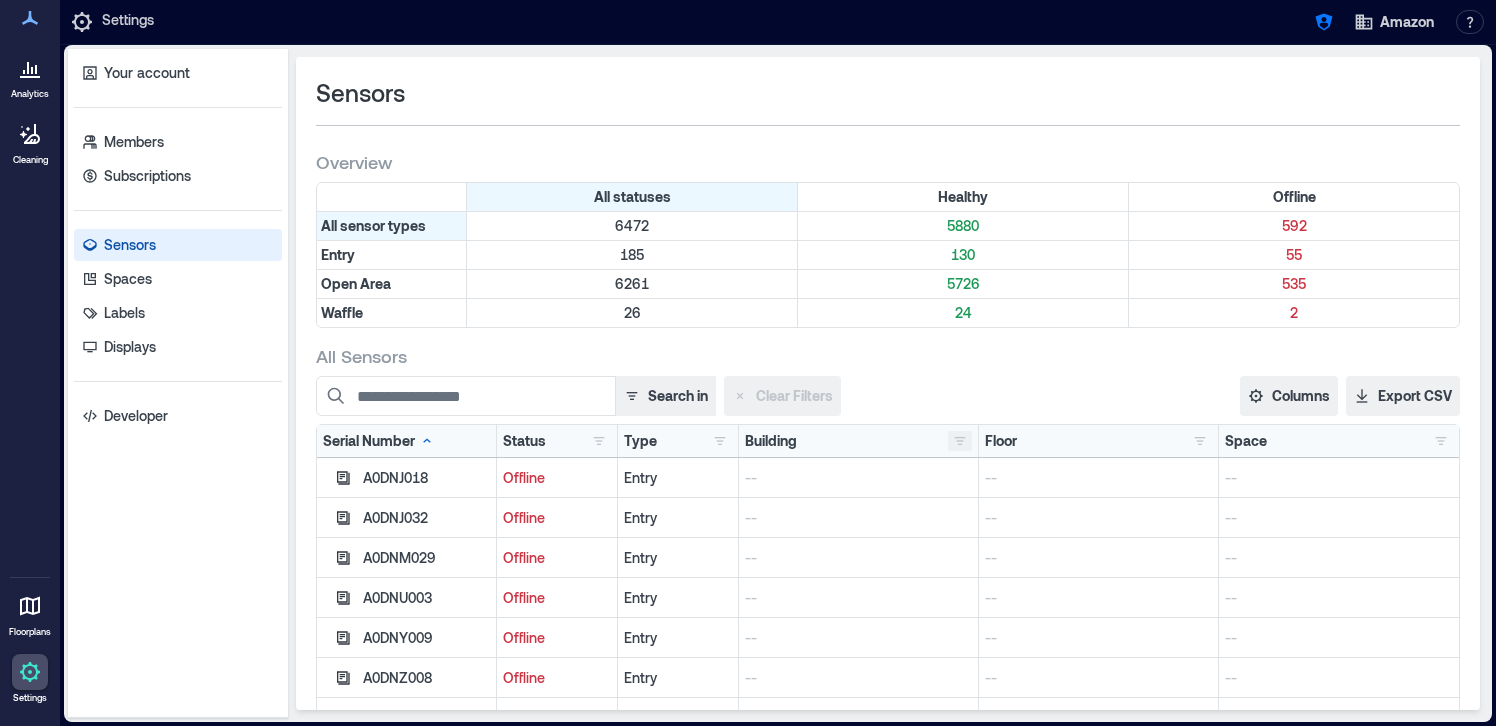 click at bounding box center (960, 441) 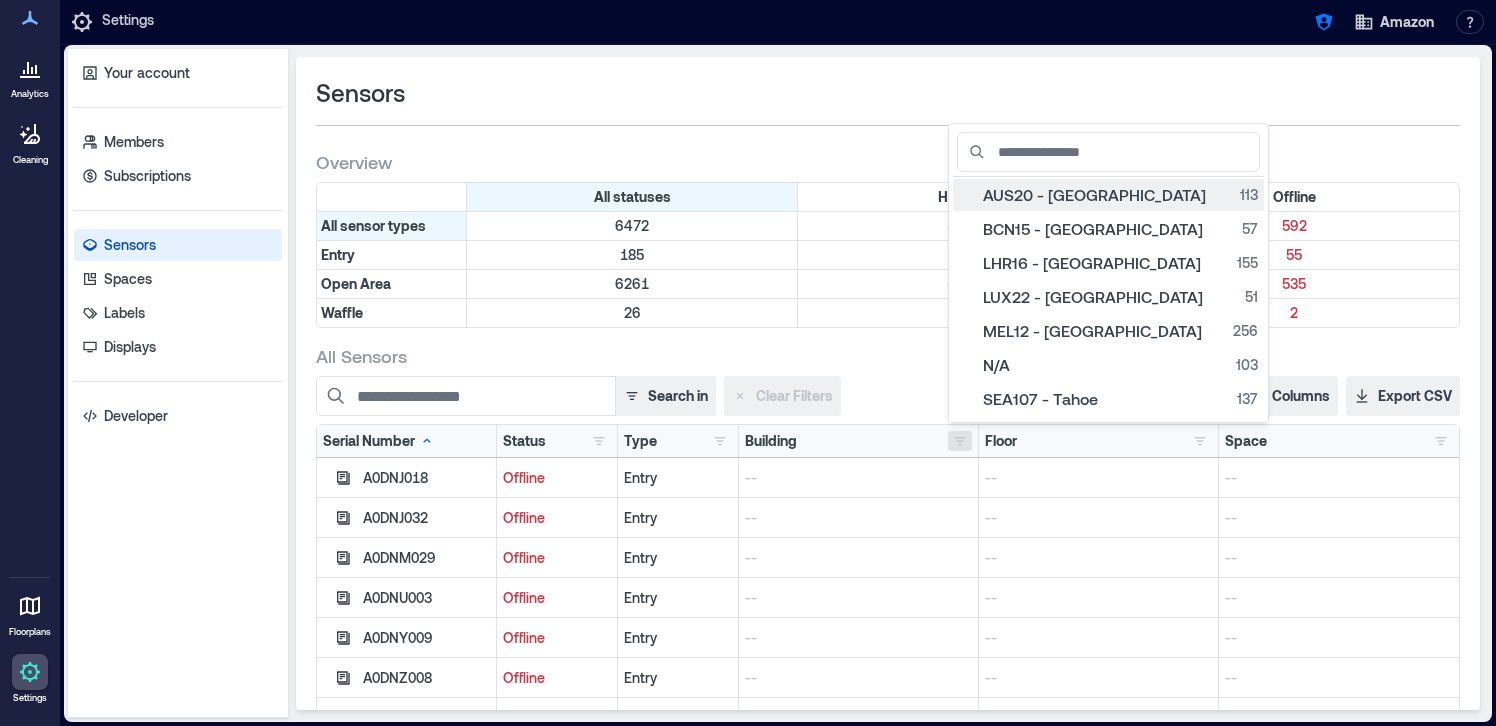 click on "AUS20 - [GEOGRAPHIC_DATA] 113" at bounding box center (1108, 195) 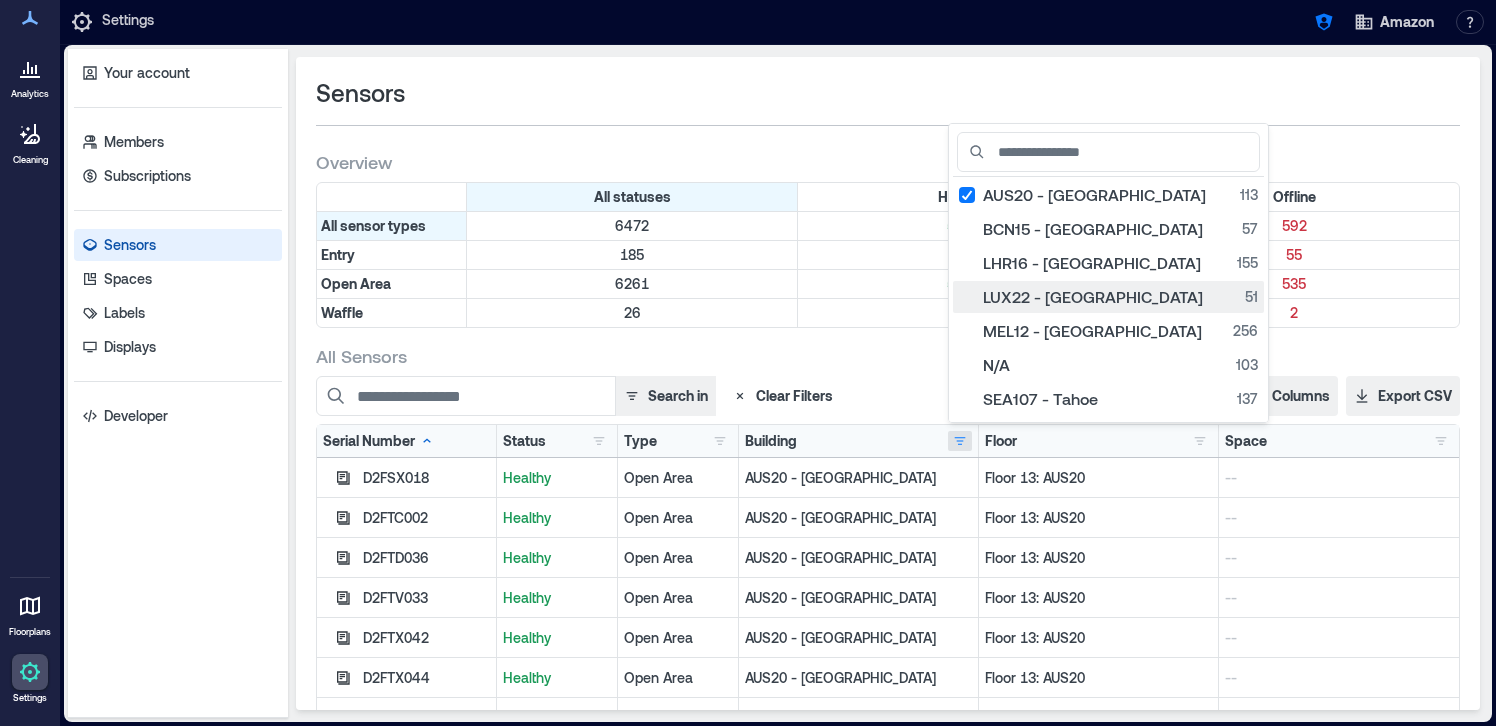 scroll, scrollTop: 23, scrollLeft: 0, axis: vertical 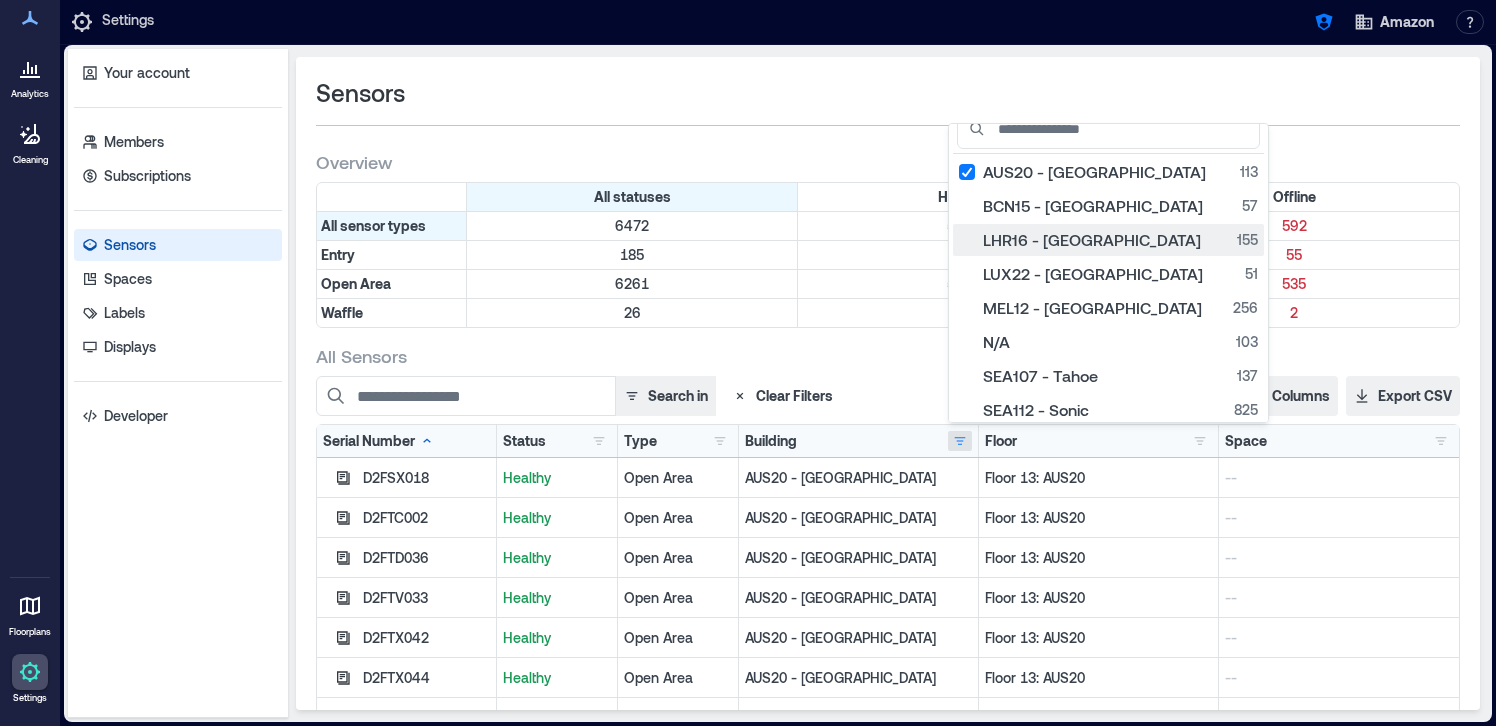 click on "LHR16 - [GEOGRAPHIC_DATA] 155" at bounding box center [1108, 240] 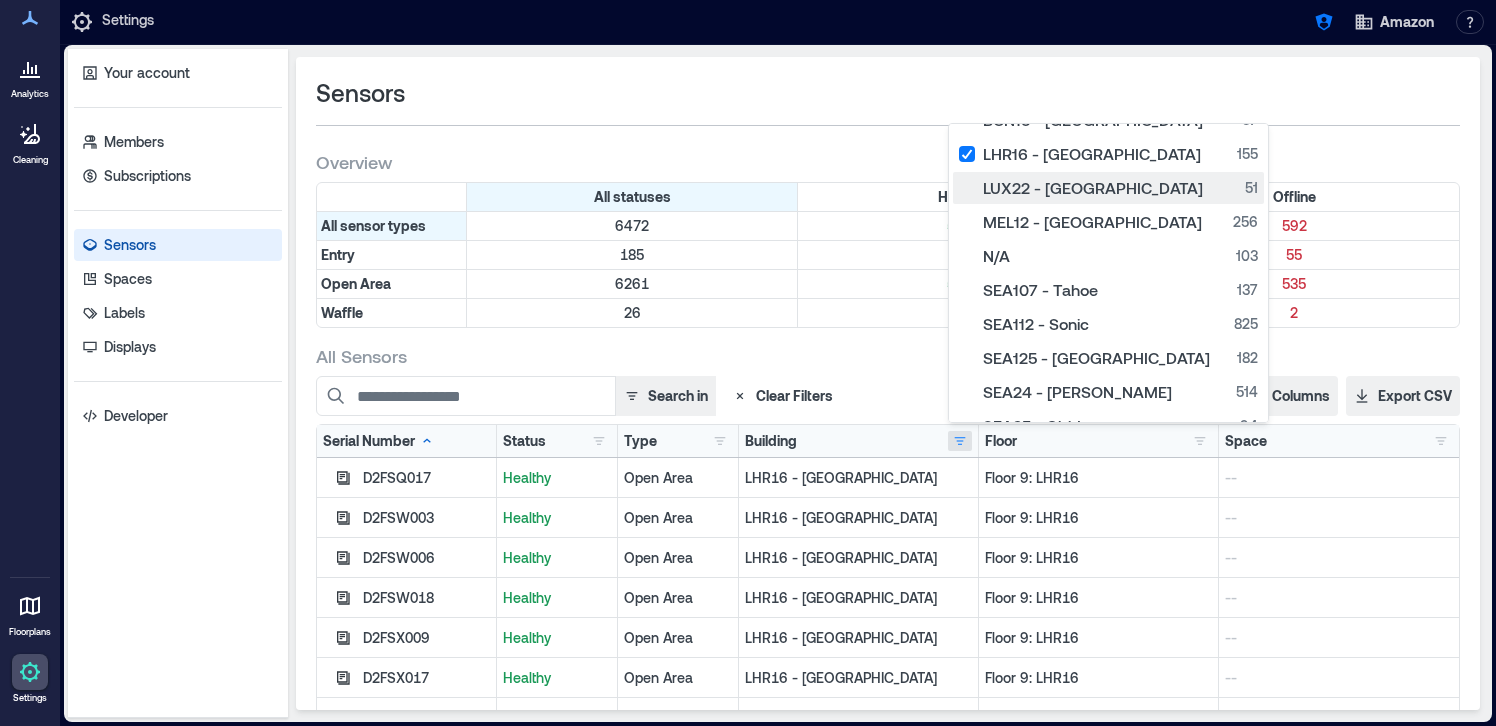 scroll, scrollTop: 113, scrollLeft: 0, axis: vertical 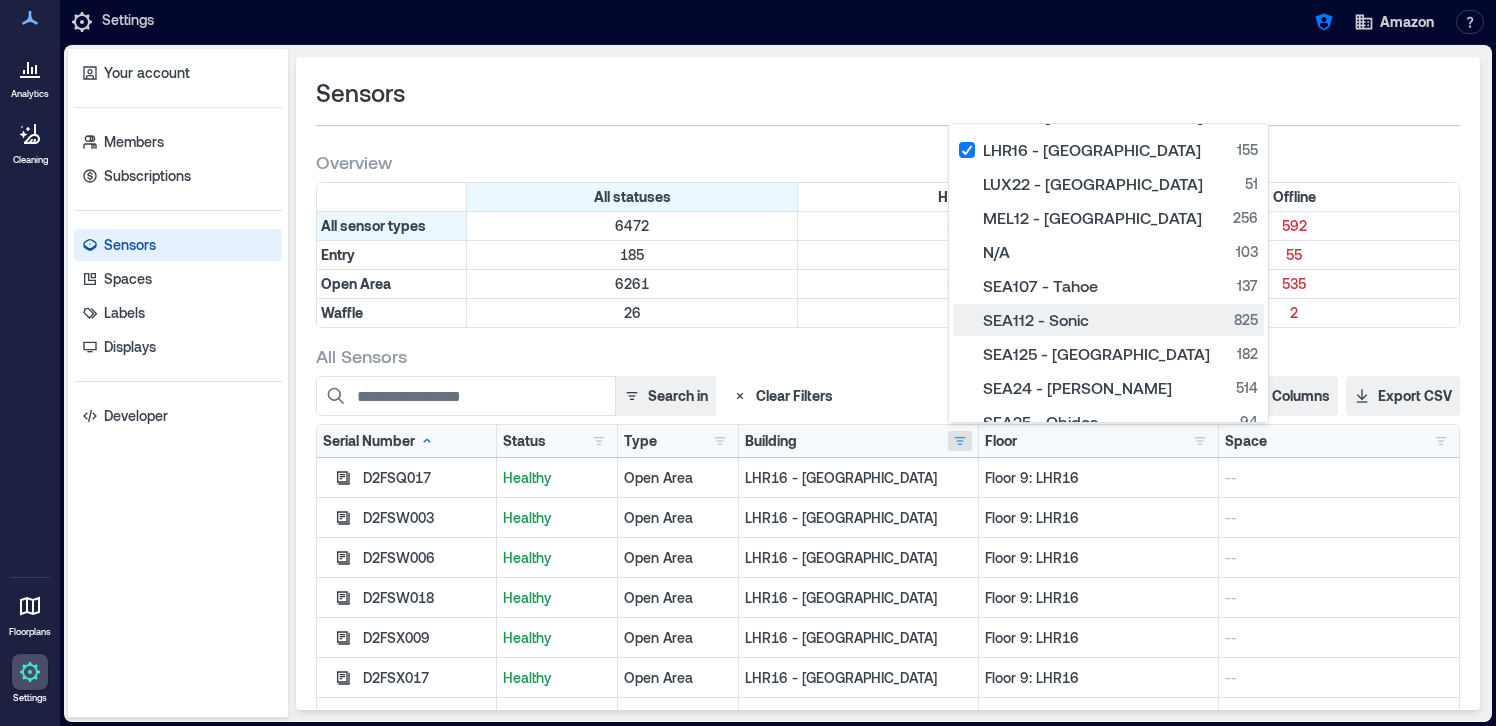 click on "SEA112 - Sonic 825" at bounding box center (1108, 320) 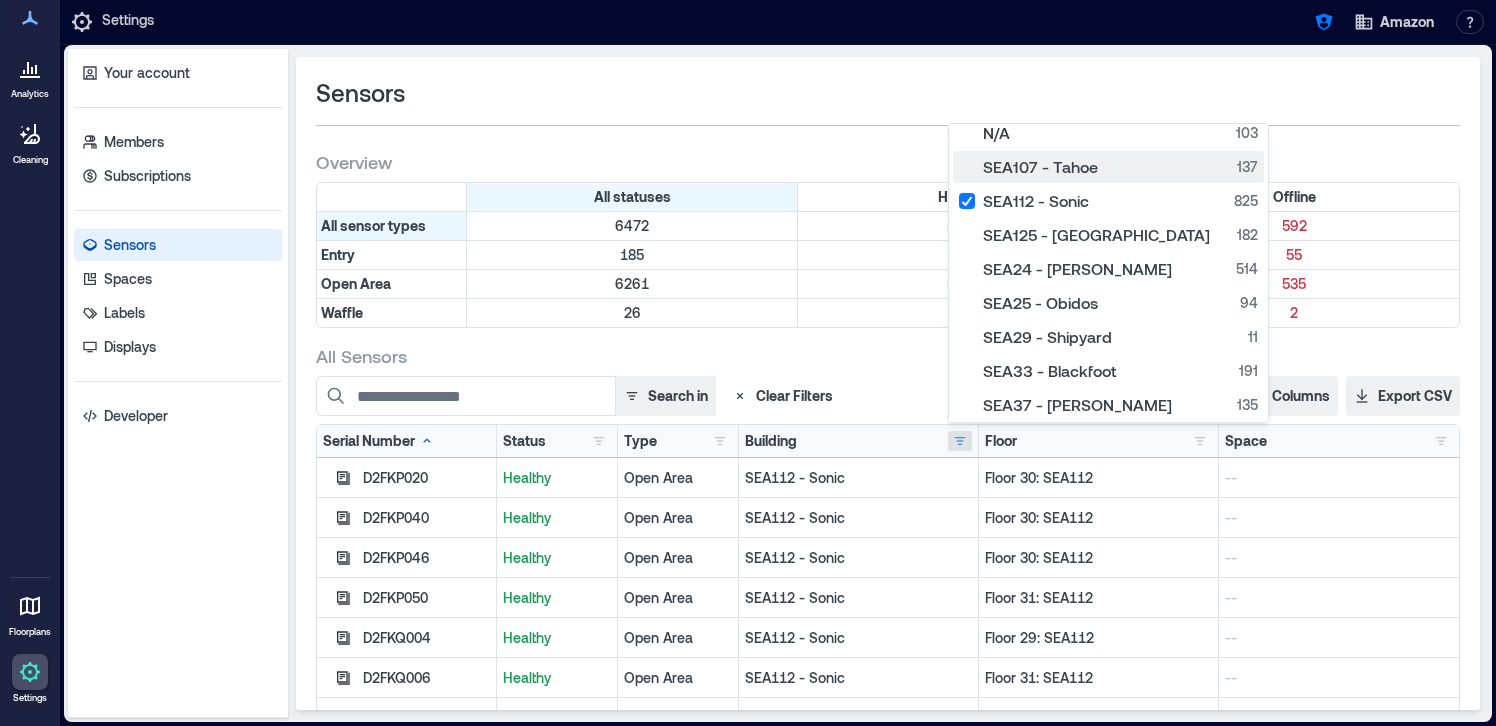 scroll, scrollTop: 252, scrollLeft: 0, axis: vertical 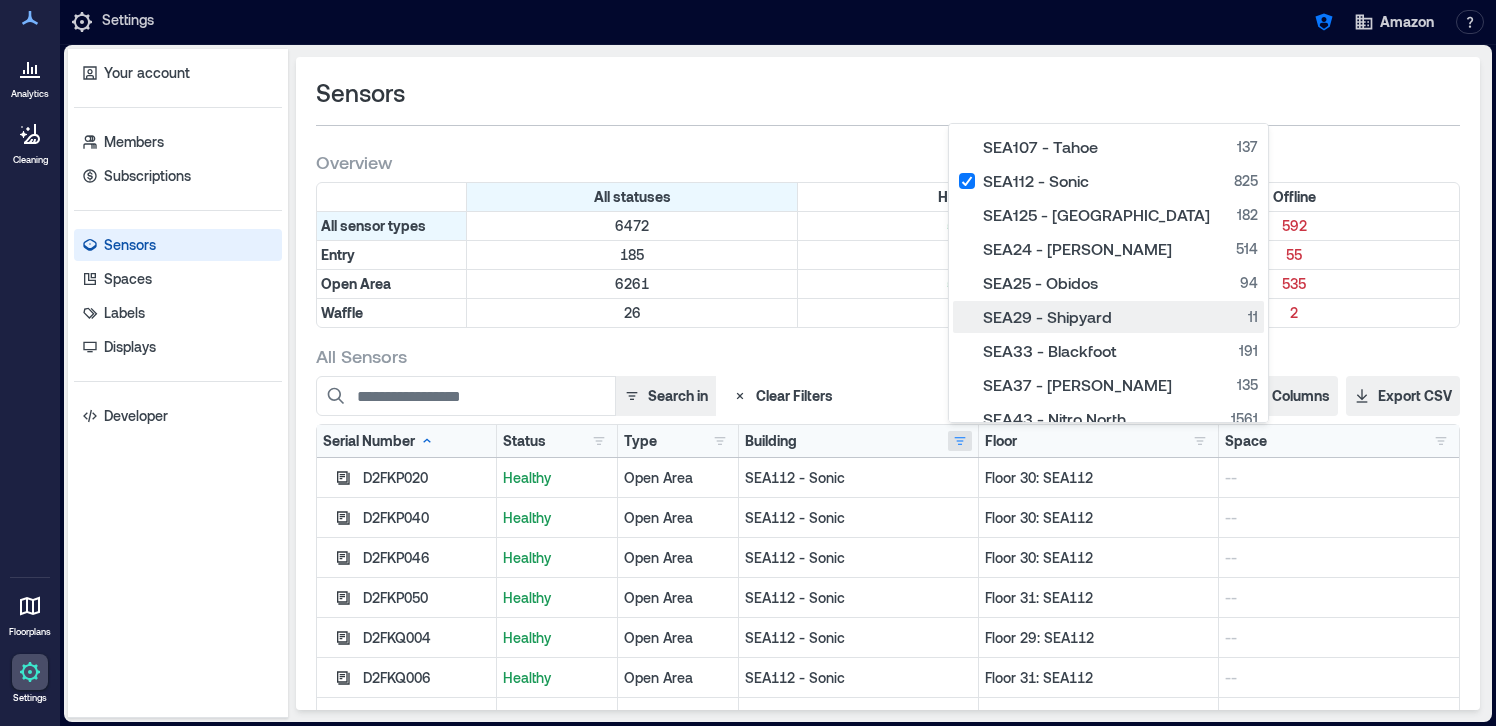 click on "SEA29 - Shipyard 11" at bounding box center [1108, 317] 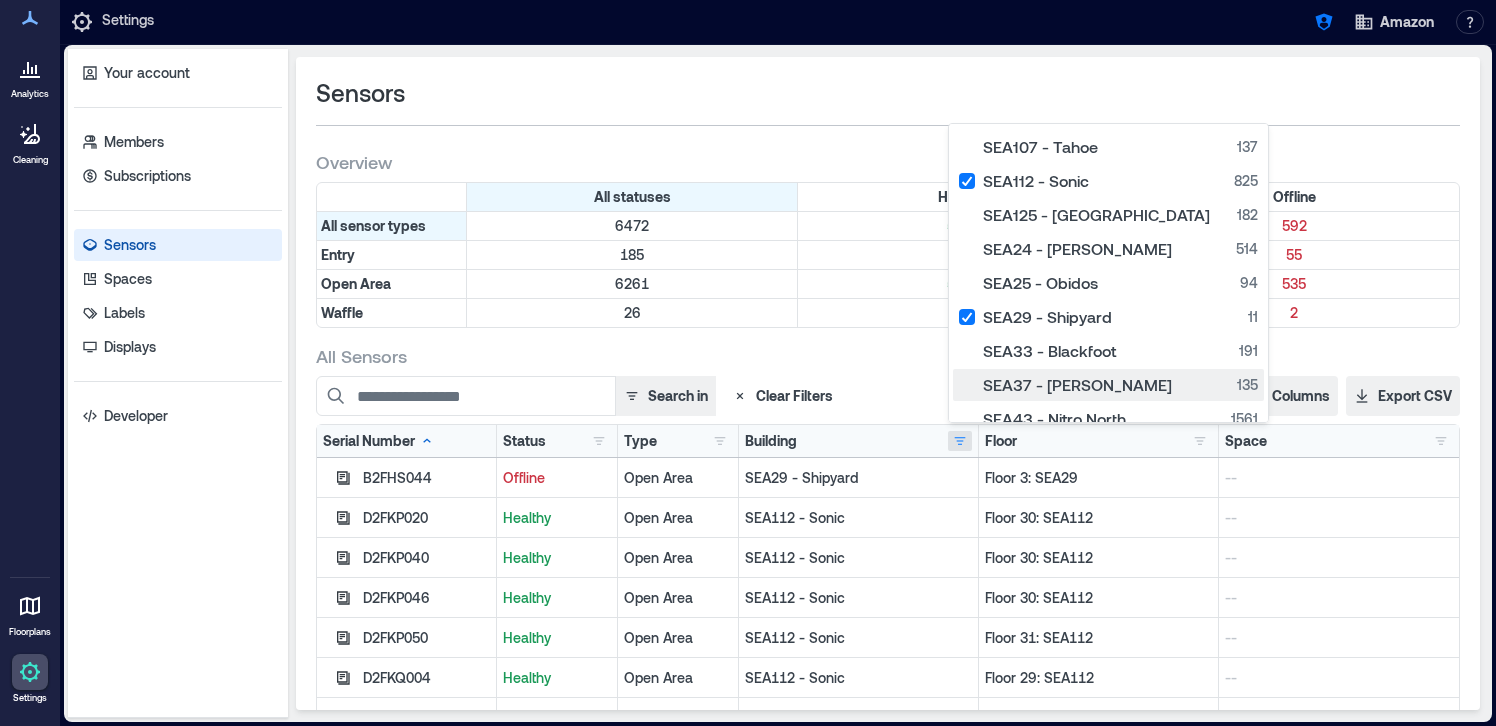 click on "SEA37 - [PERSON_NAME] 135" at bounding box center (1108, 385) 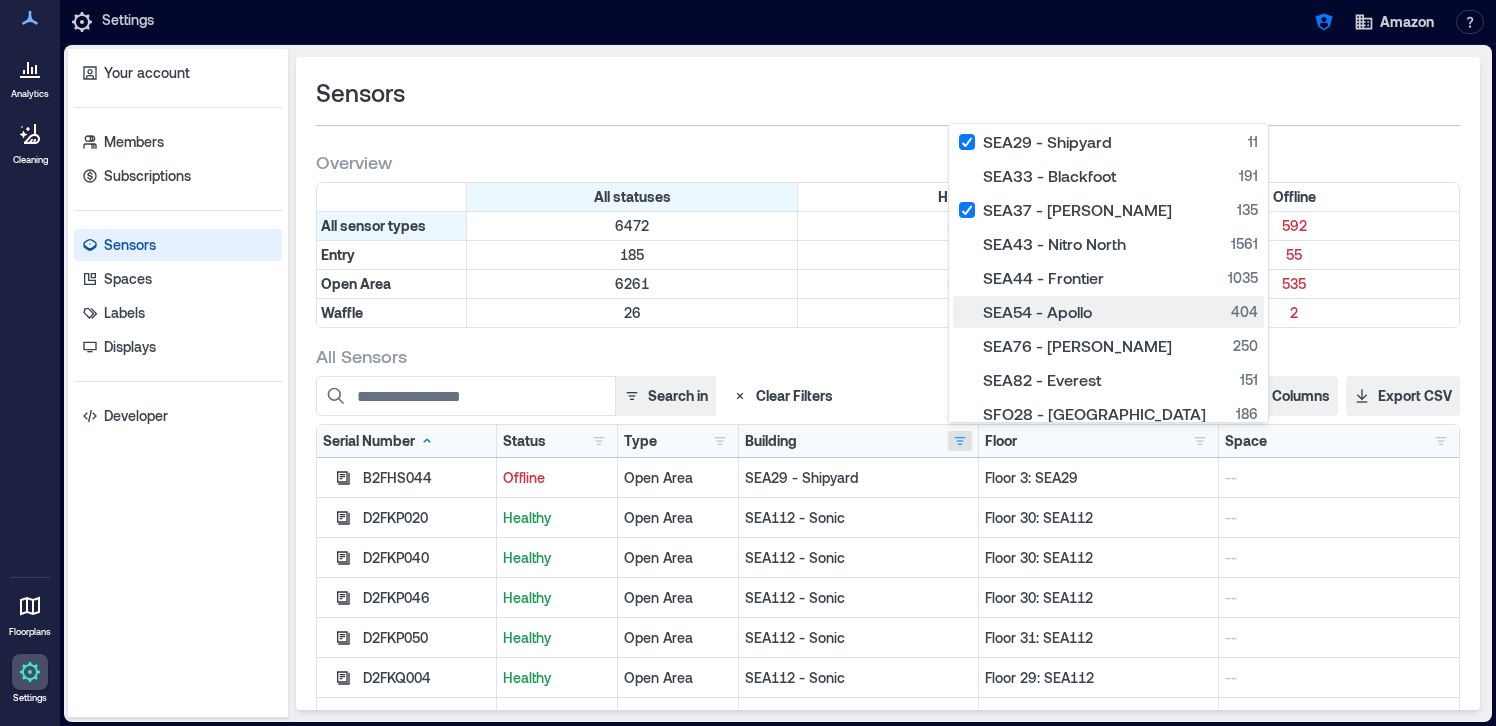scroll, scrollTop: 433, scrollLeft: 0, axis: vertical 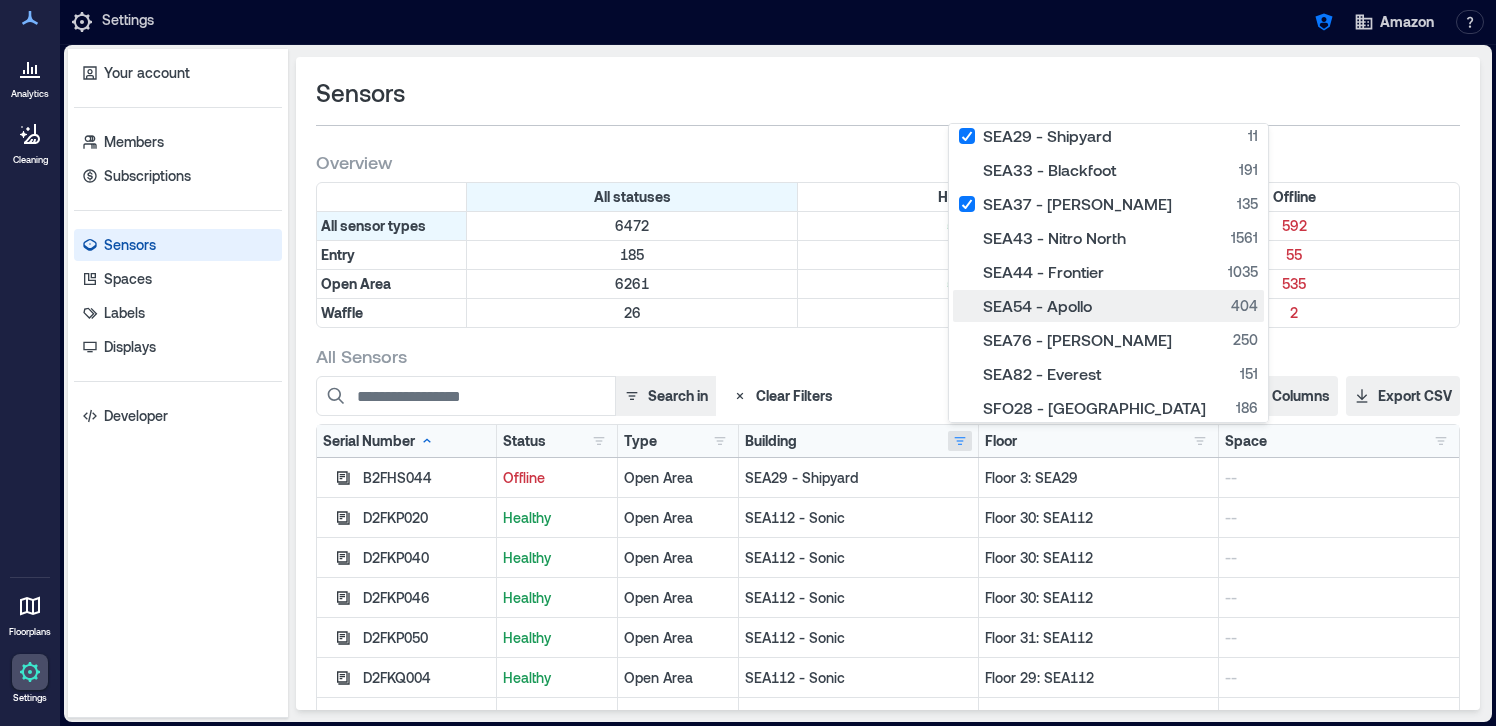 click on "SEA54 - Apollo 404" at bounding box center (1108, 306) 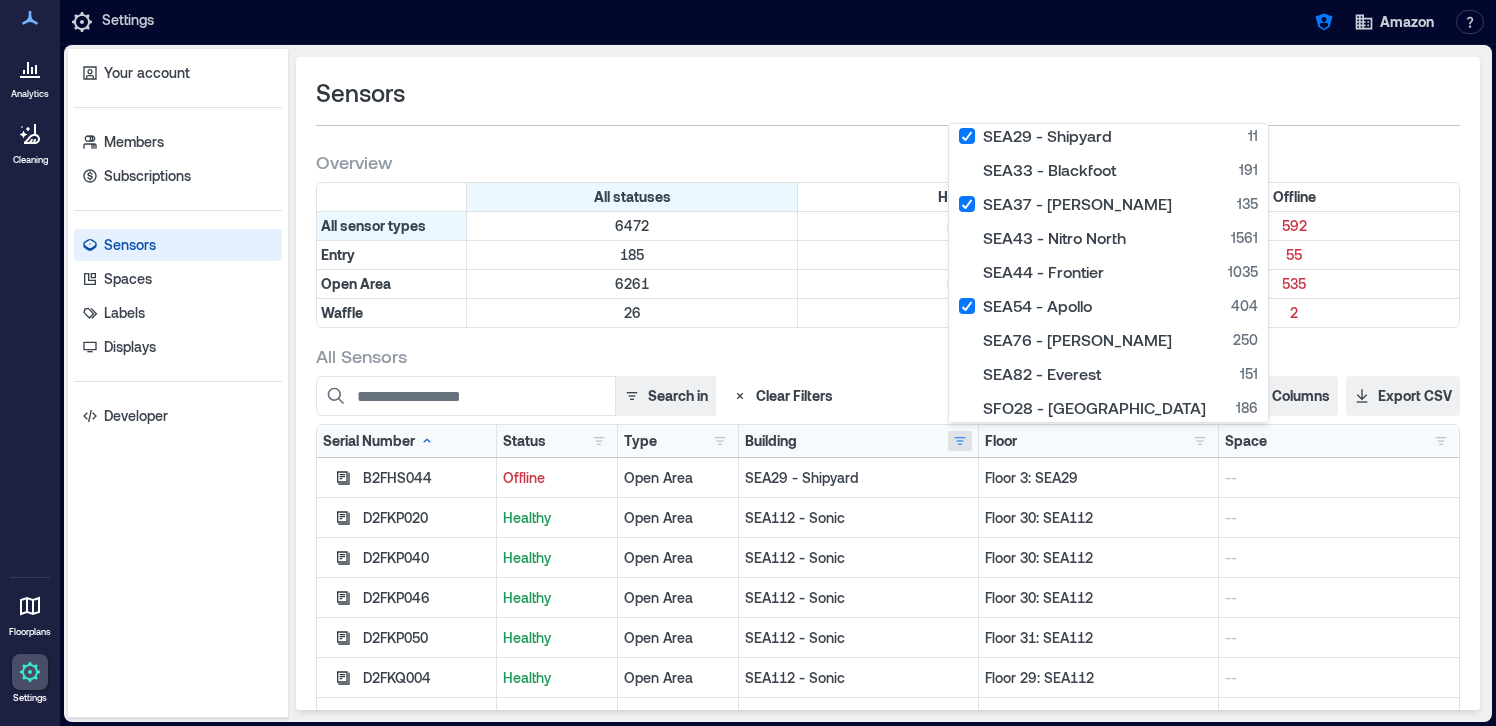 click on "Sensors" at bounding box center (888, 93) 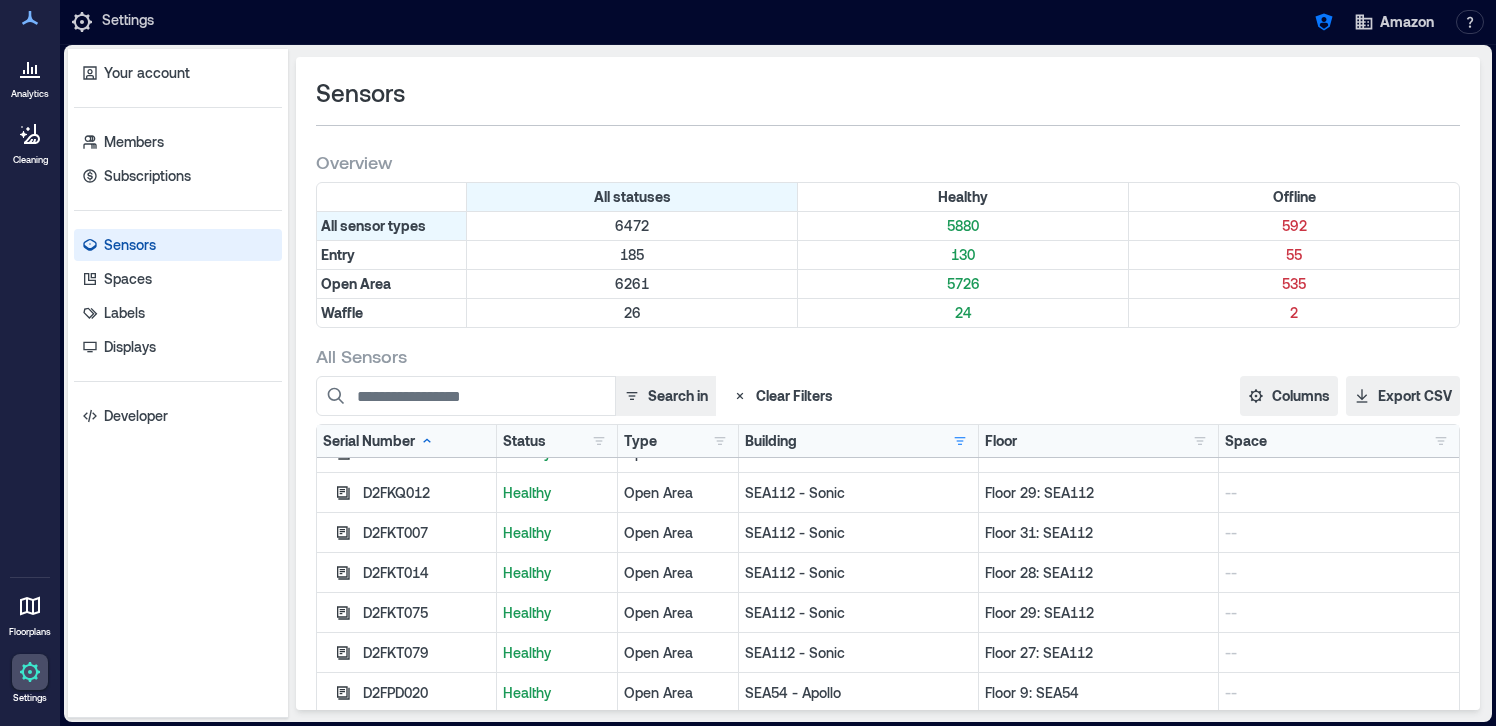 scroll, scrollTop: 354, scrollLeft: 0, axis: vertical 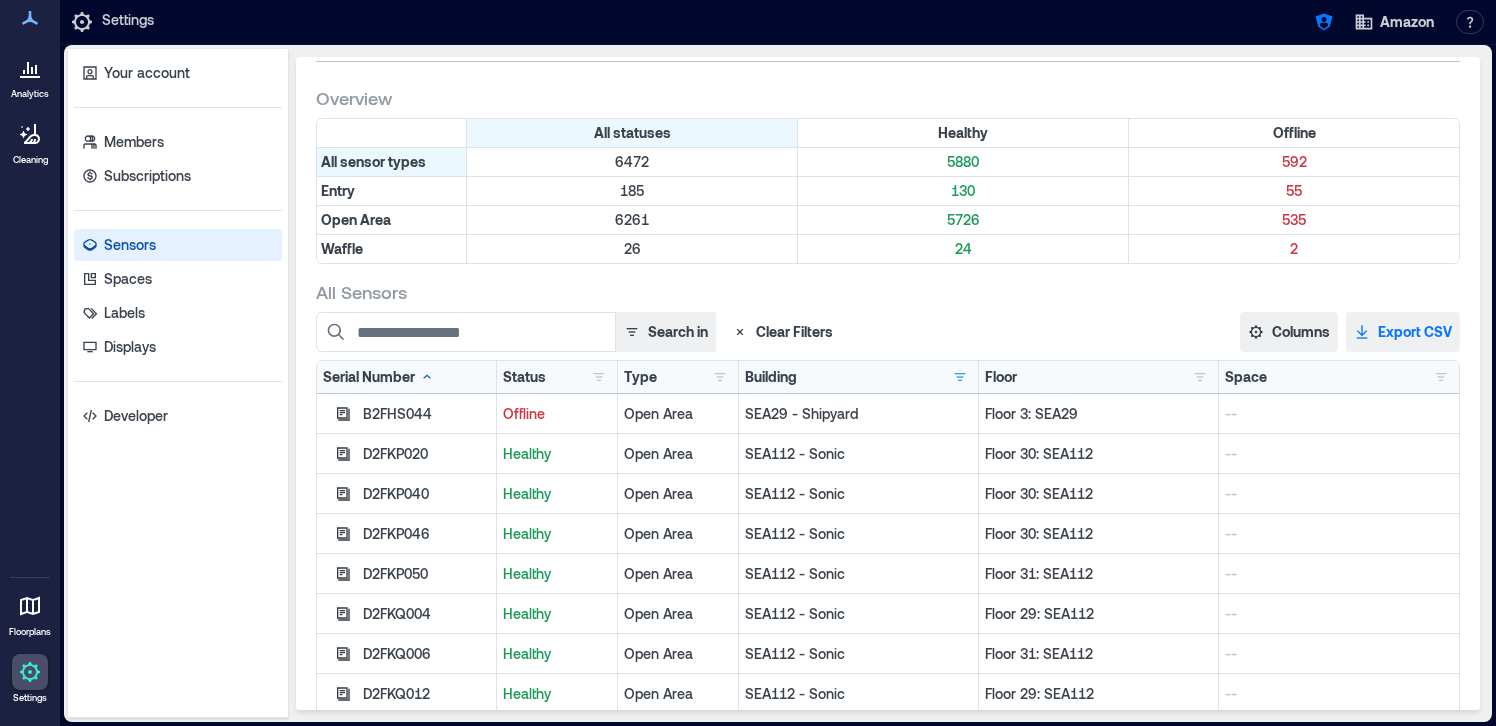 click on "Export CSV" at bounding box center (1403, 332) 